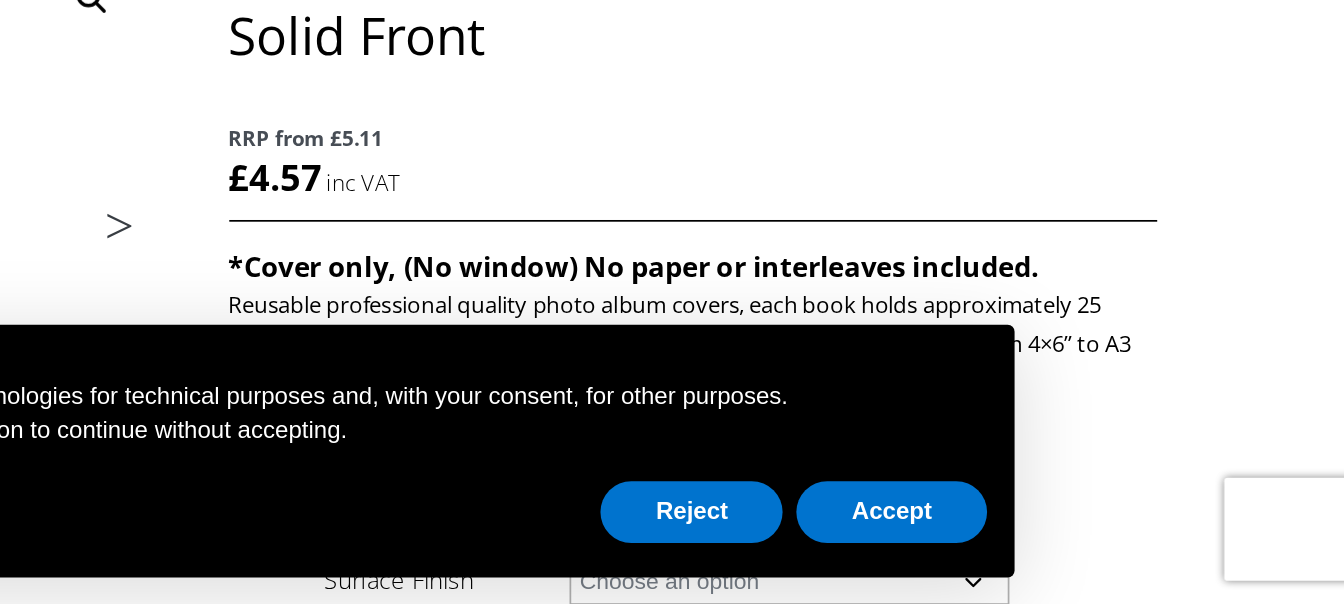 scroll, scrollTop: 60, scrollLeft: 0, axis: vertical 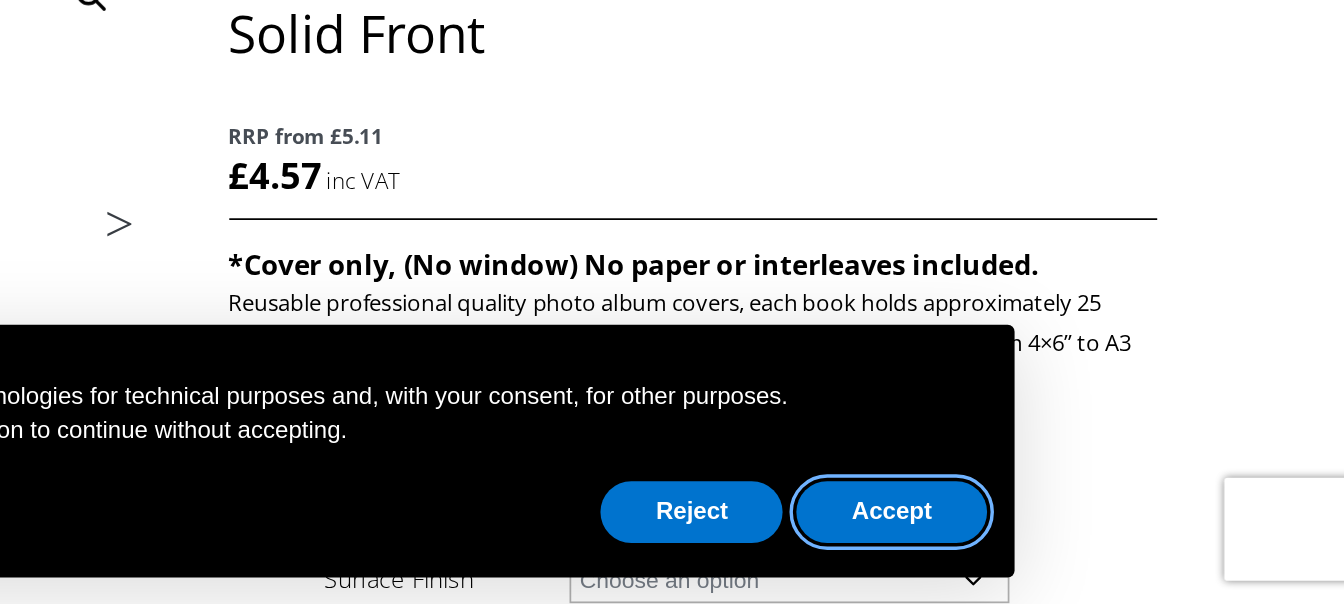 click on "Accept" at bounding box center (1080, 550) 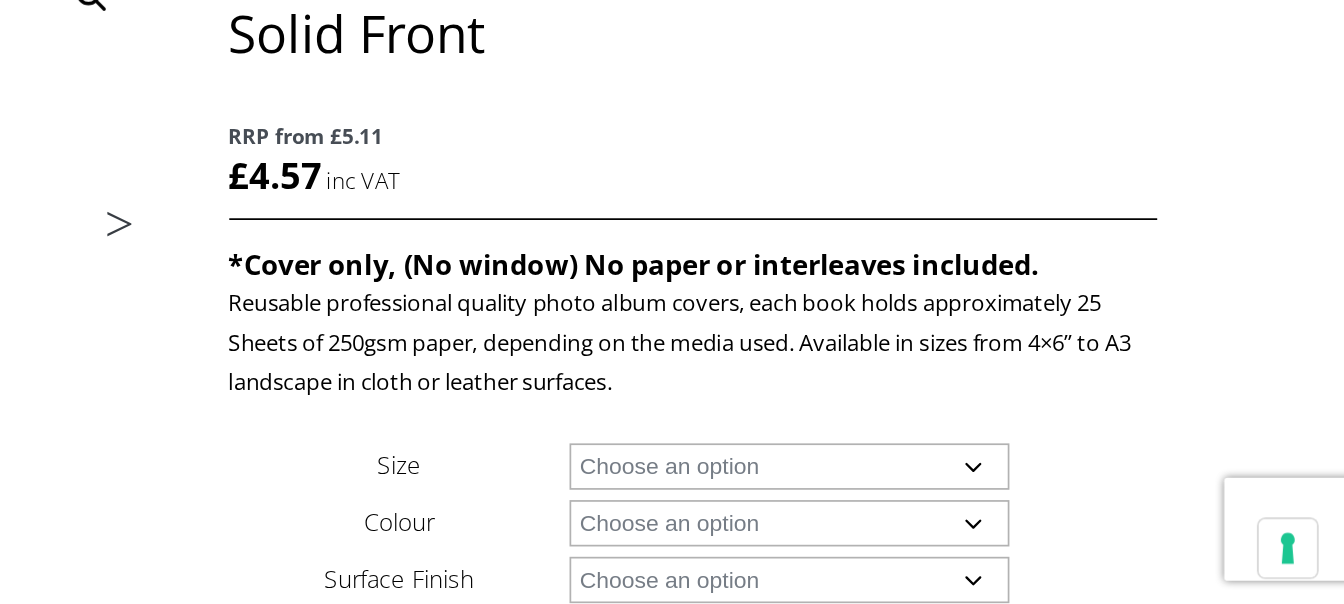 scroll, scrollTop: 0, scrollLeft: 0, axis: both 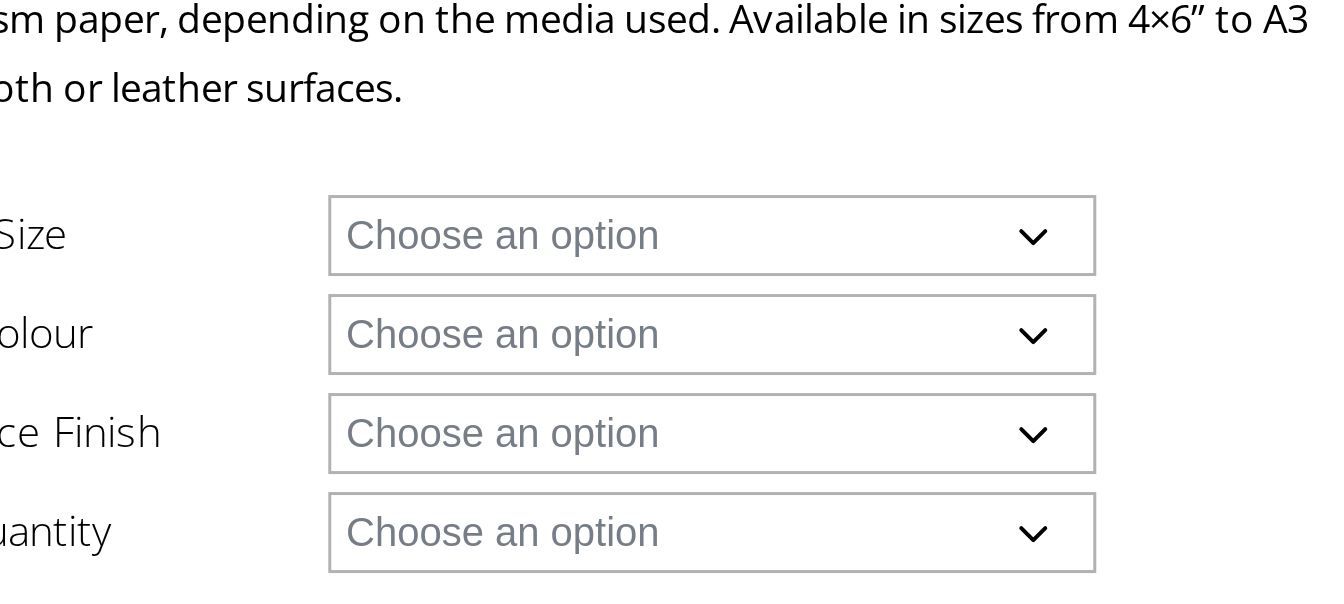 click on "Choose an option A4 Landscape 4" x 6" 5" x 7"" 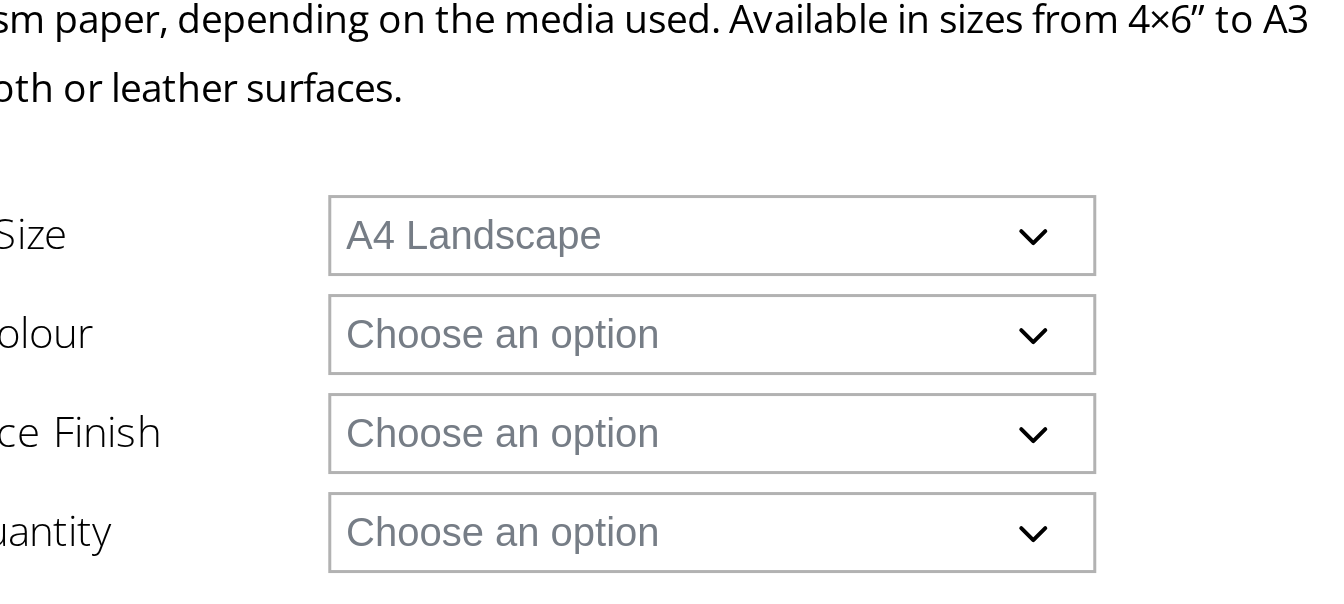select on "a4-landscape" 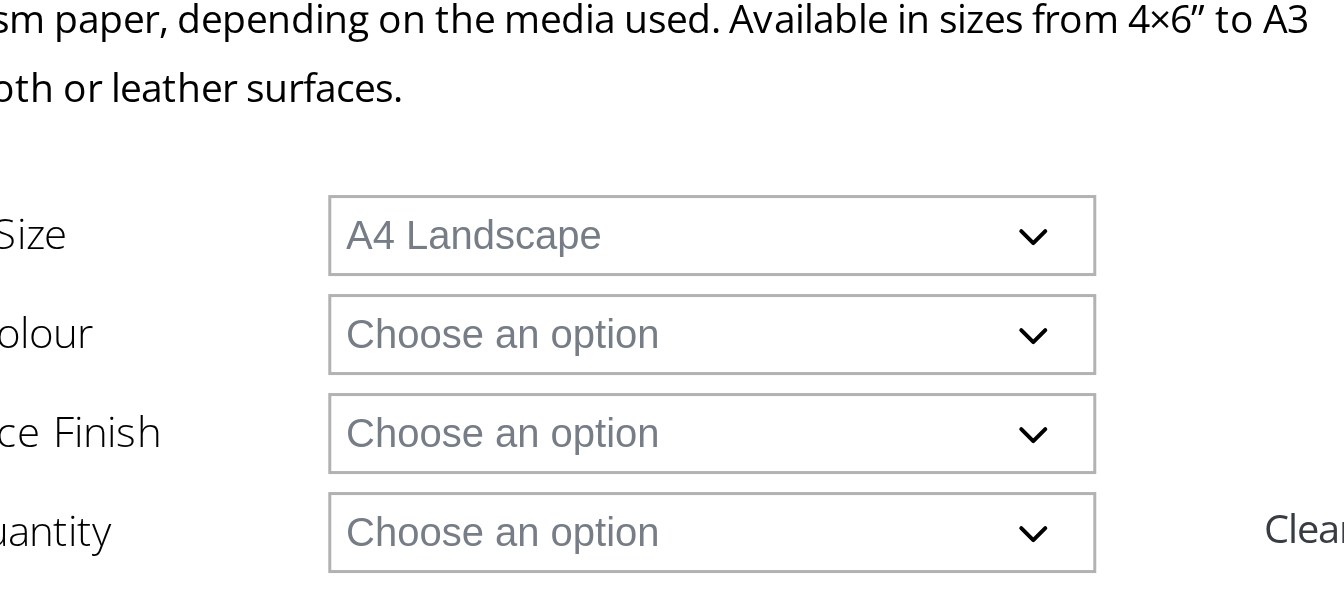 click on "Choose an option Black" 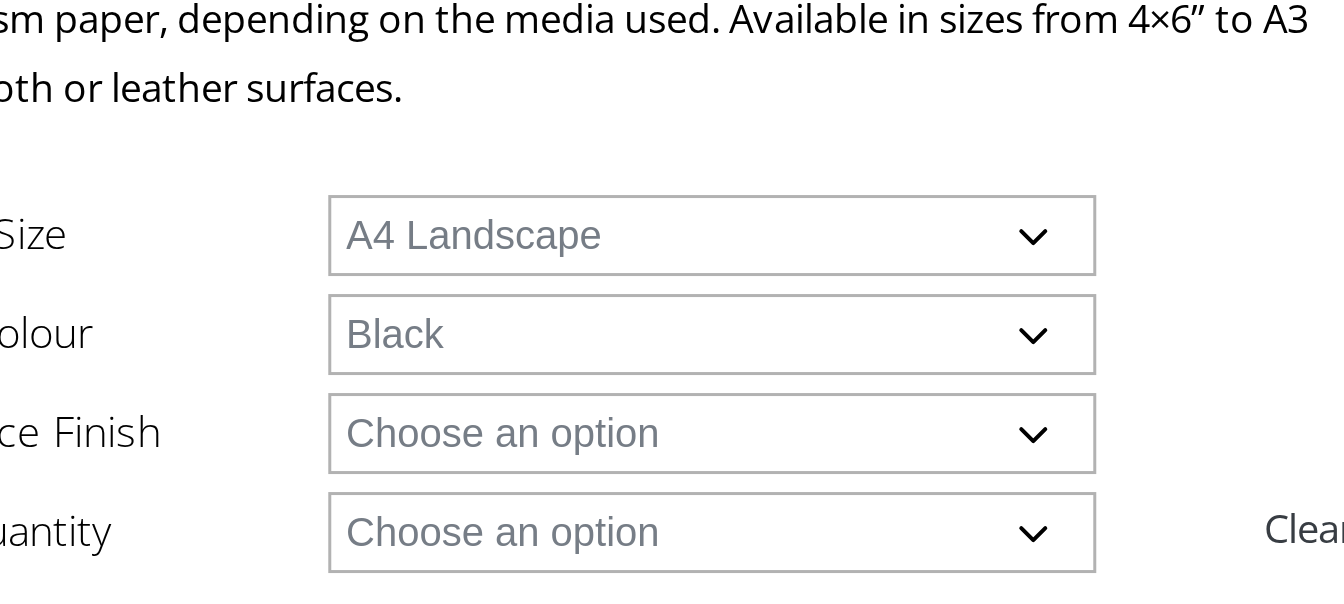 select on "a4-landscape" 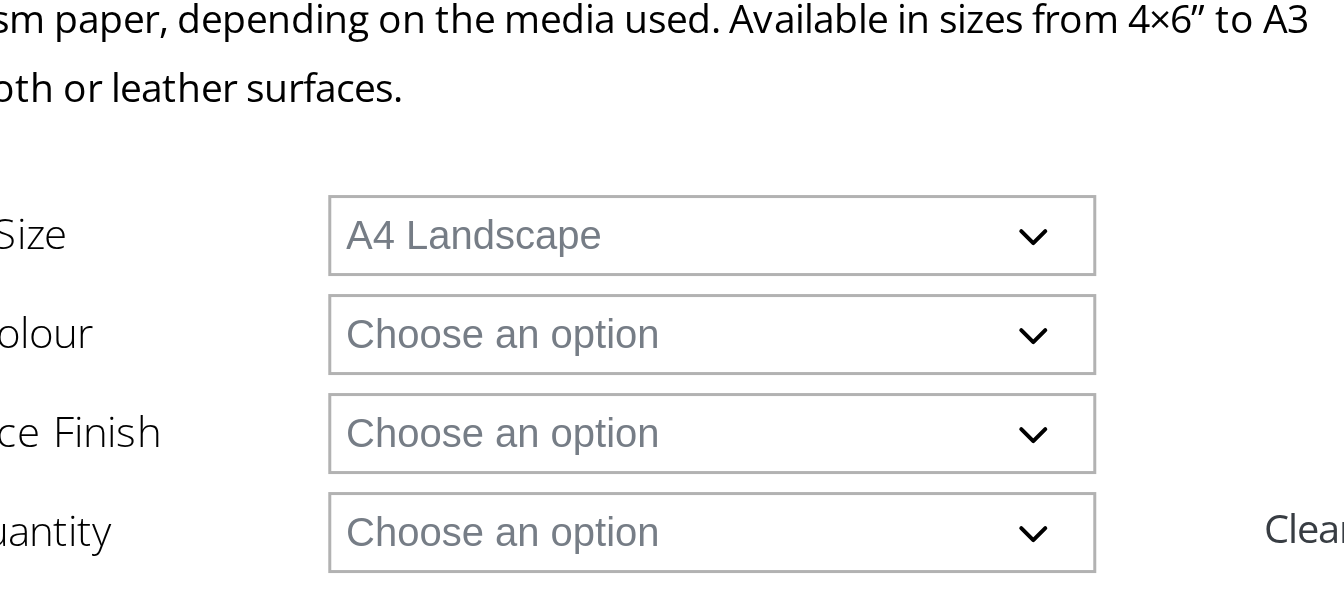click on "Choose an option Leather" 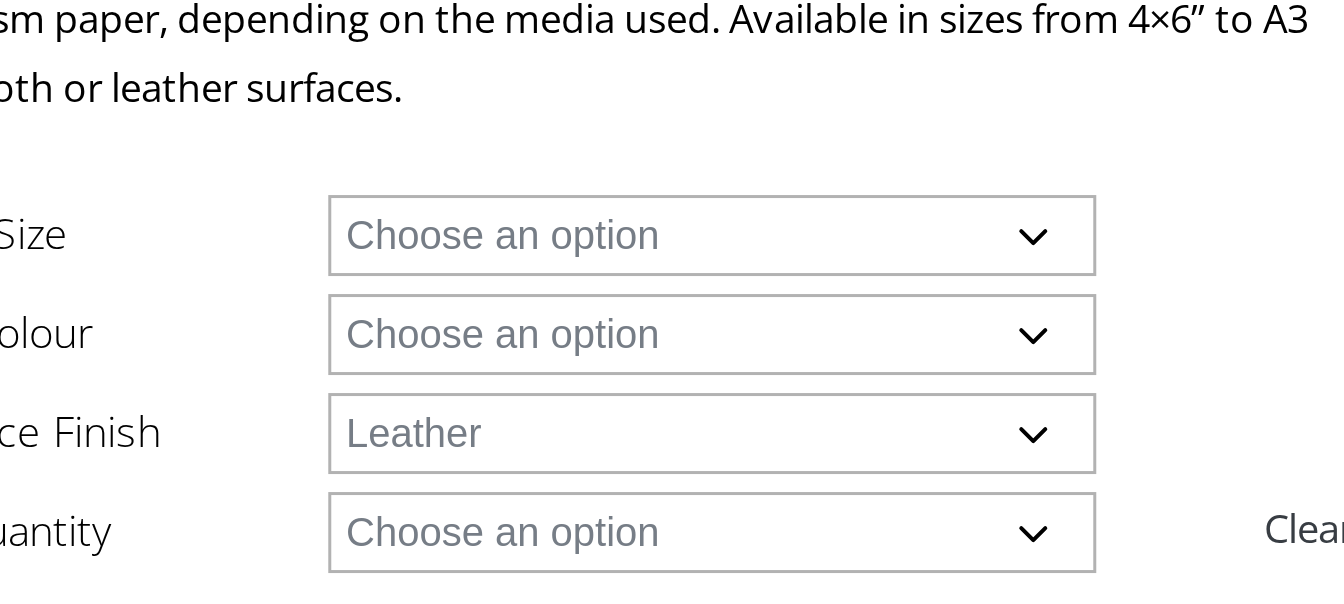 click on "Choose an option 1 Book 5 Books" 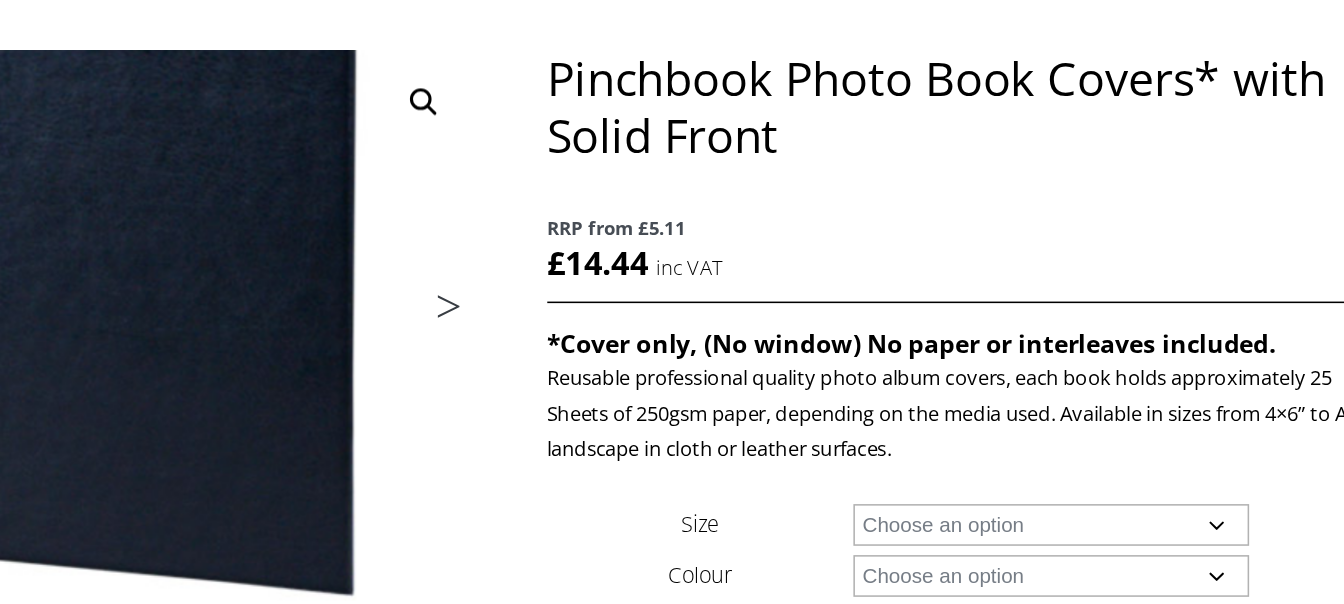 scroll, scrollTop: 193, scrollLeft: 0, axis: vertical 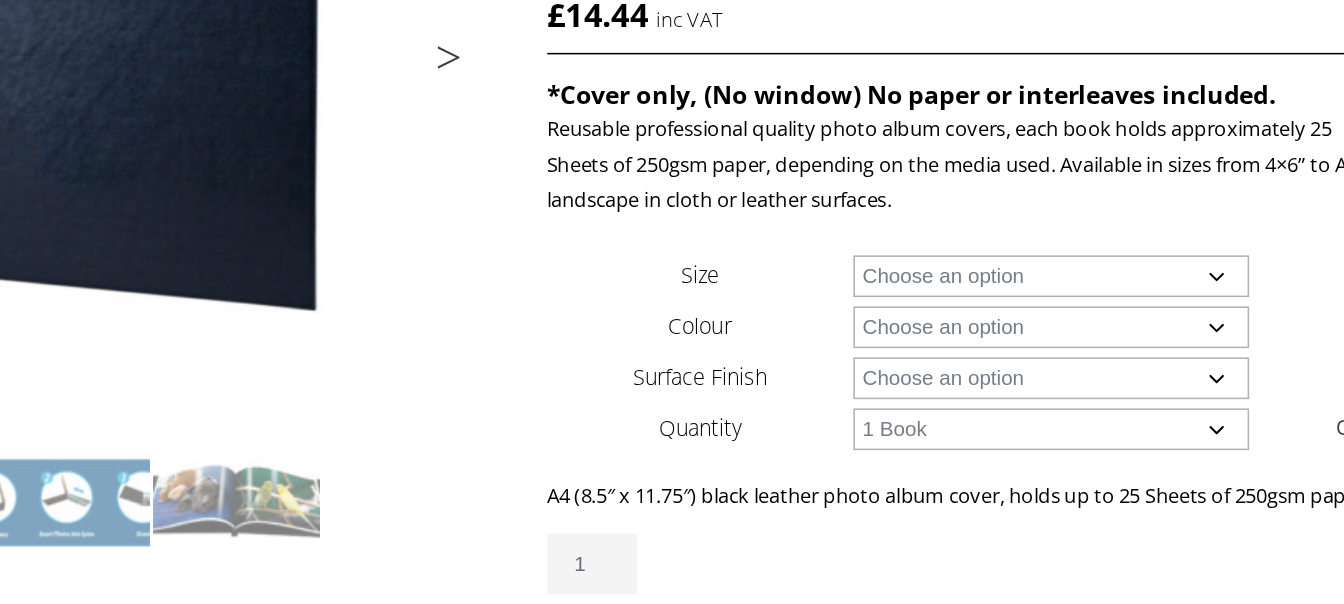 click on "Choose an option 1 Book 5 Books" 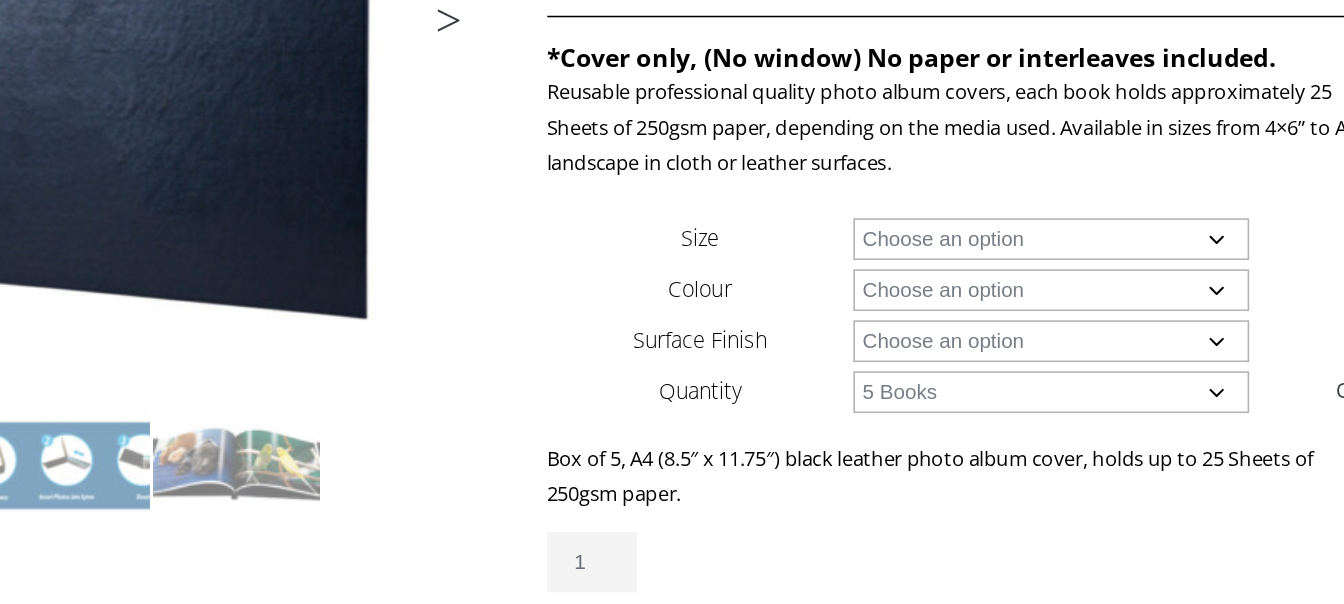 scroll, scrollTop: 226, scrollLeft: 0, axis: vertical 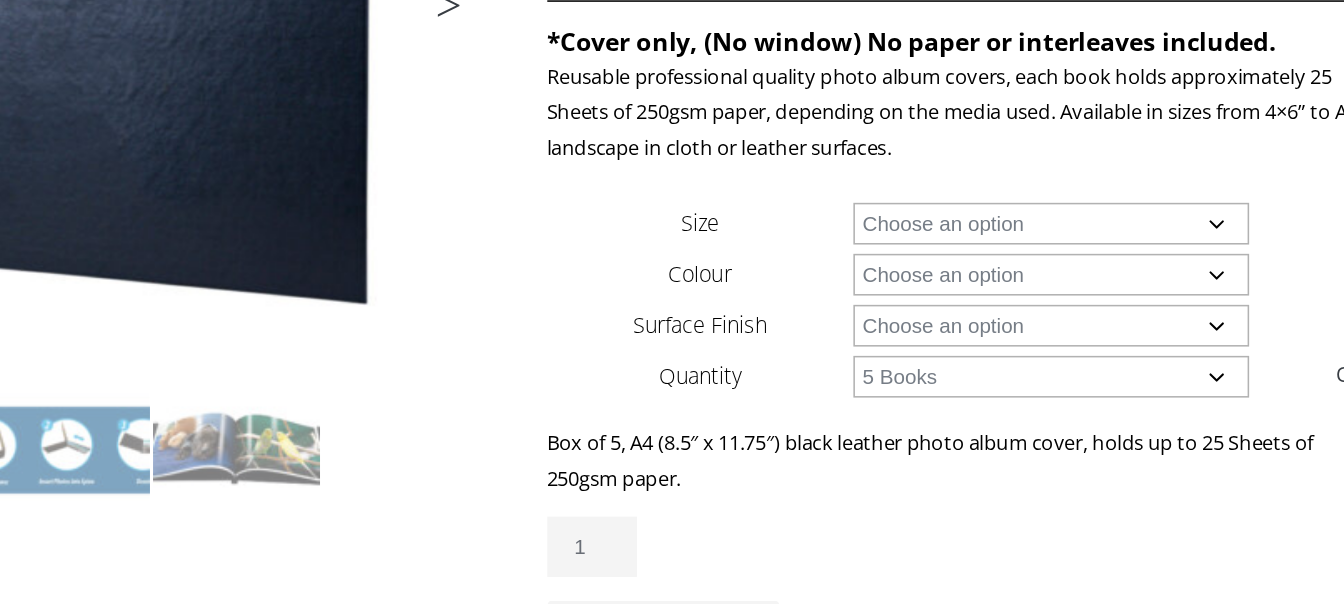 click on "Choose an option 1 Book 5 Books" 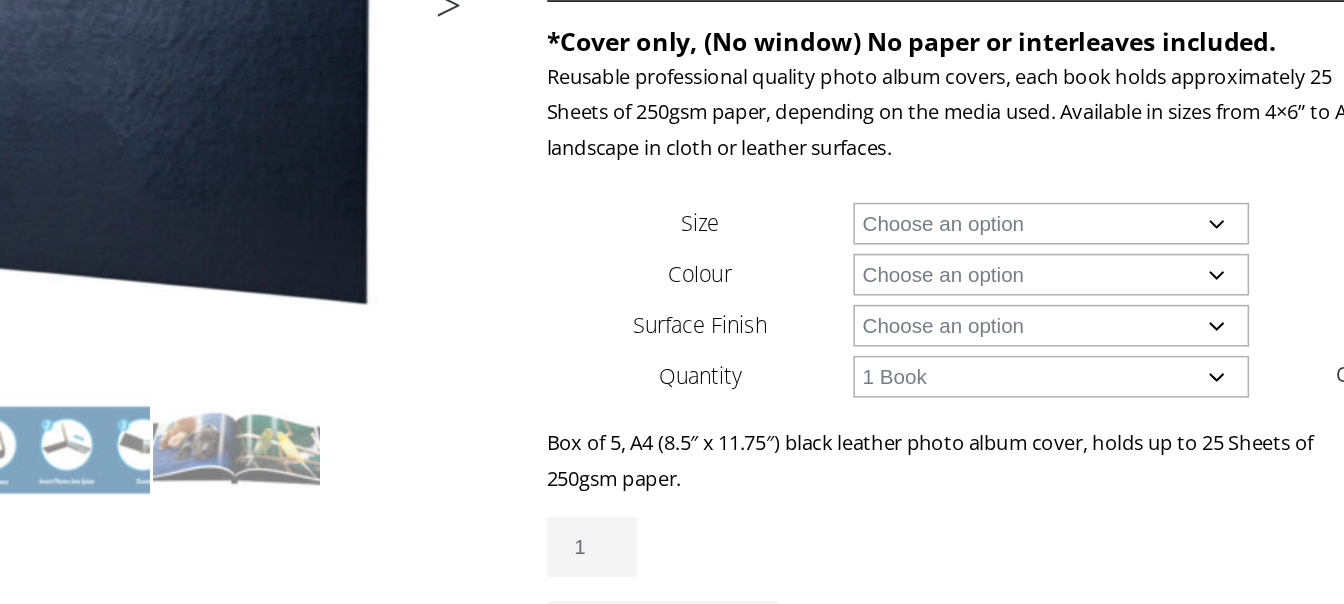 select on "1-book" 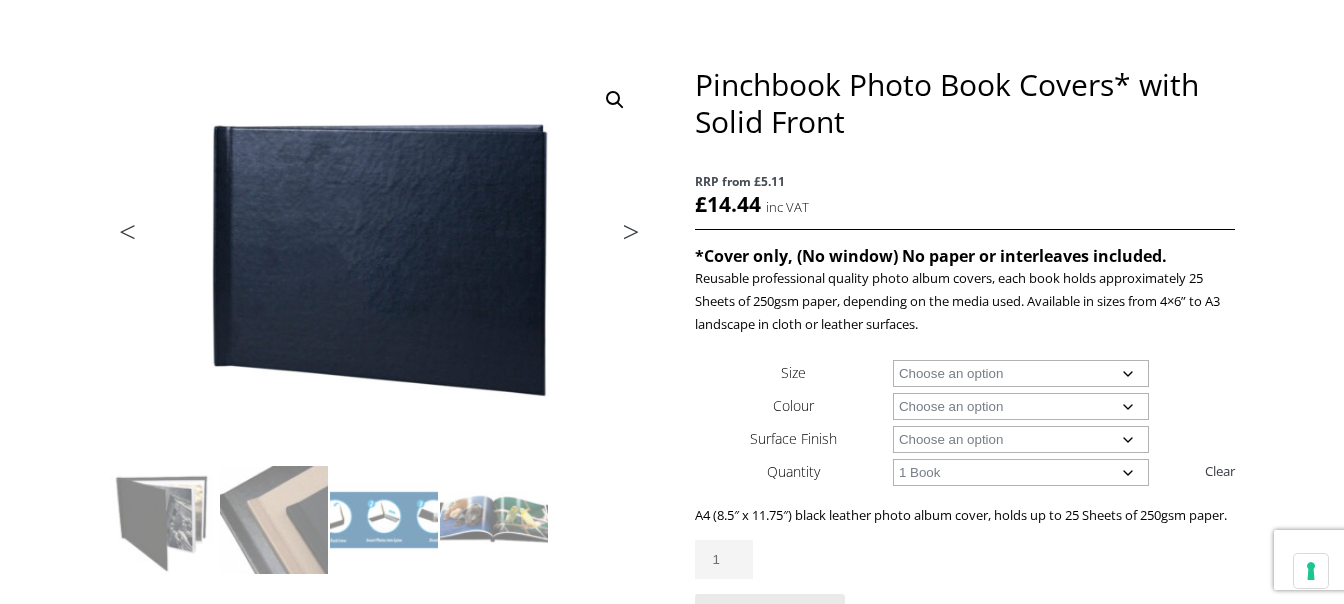 scroll, scrollTop: 217, scrollLeft: 0, axis: vertical 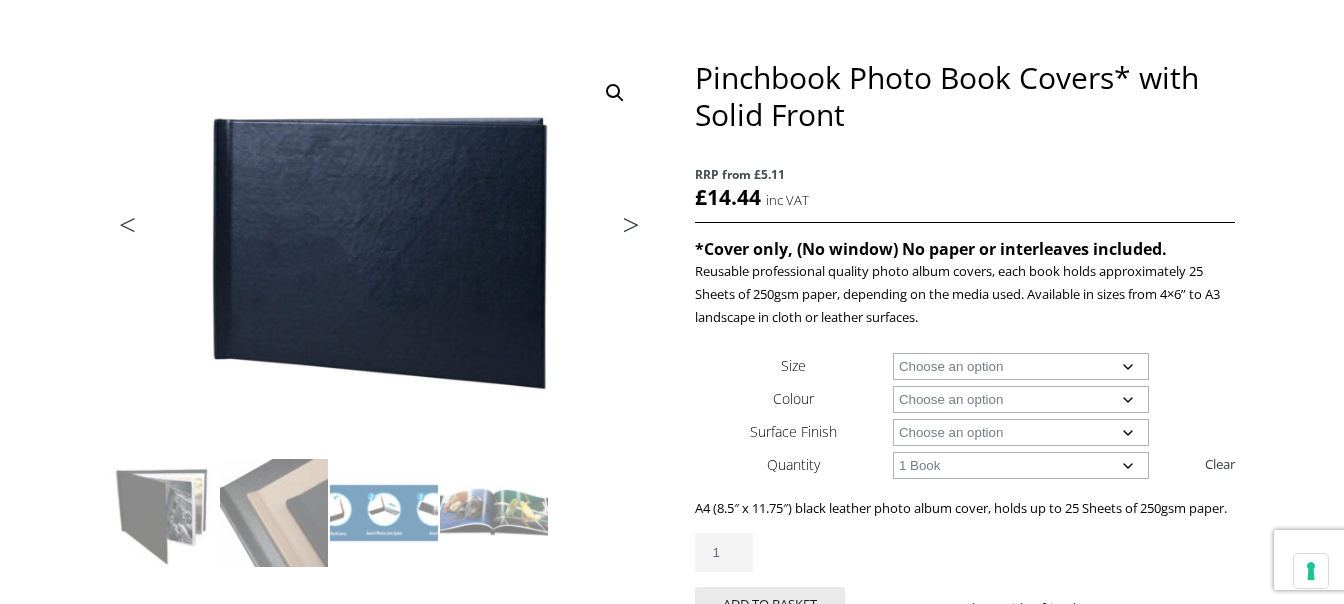 click on "Next" at bounding box center [622, 230] 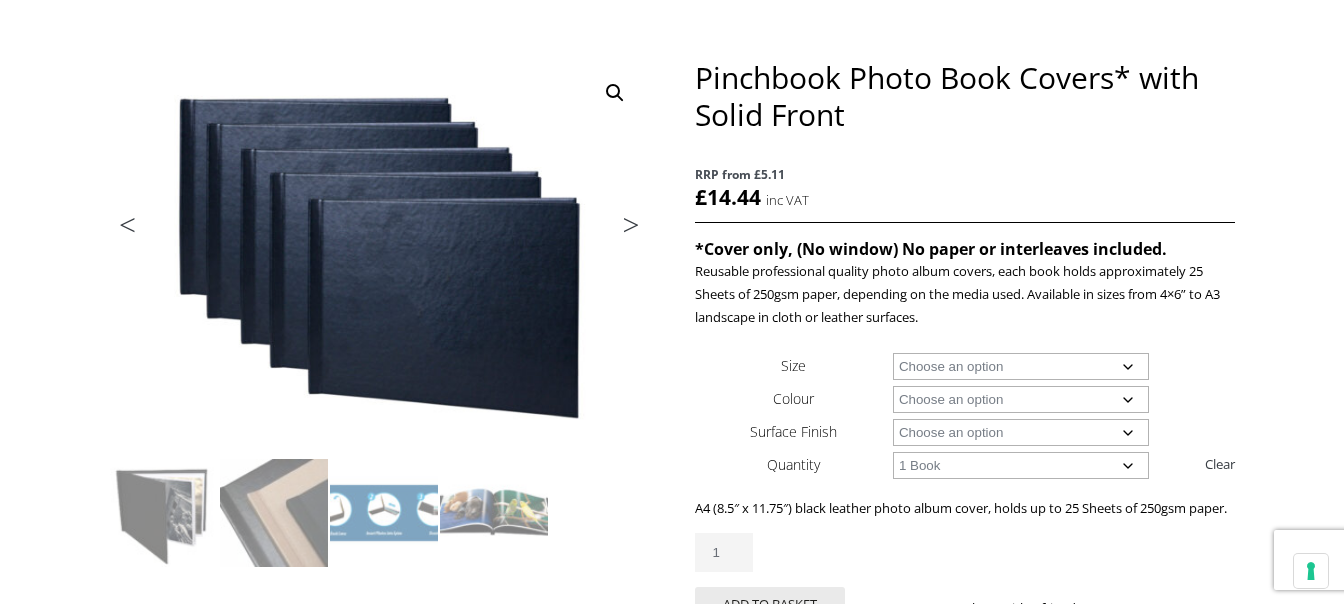 click on "Next" at bounding box center (622, 230) 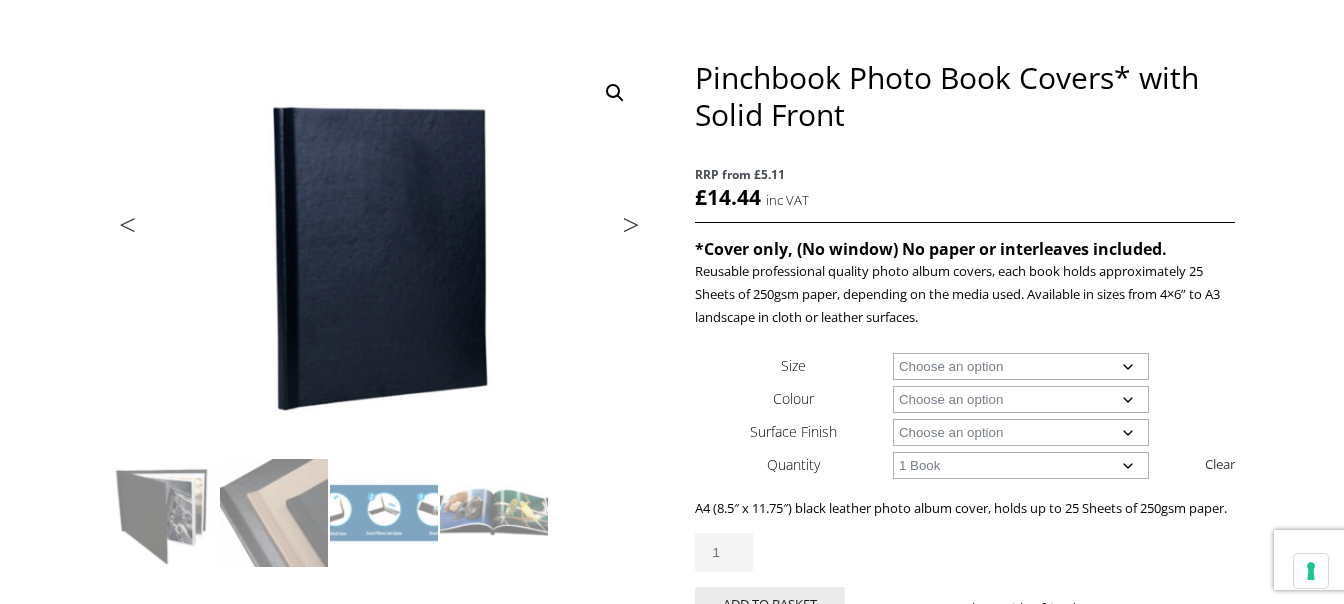 click on "Next" at bounding box center (622, 230) 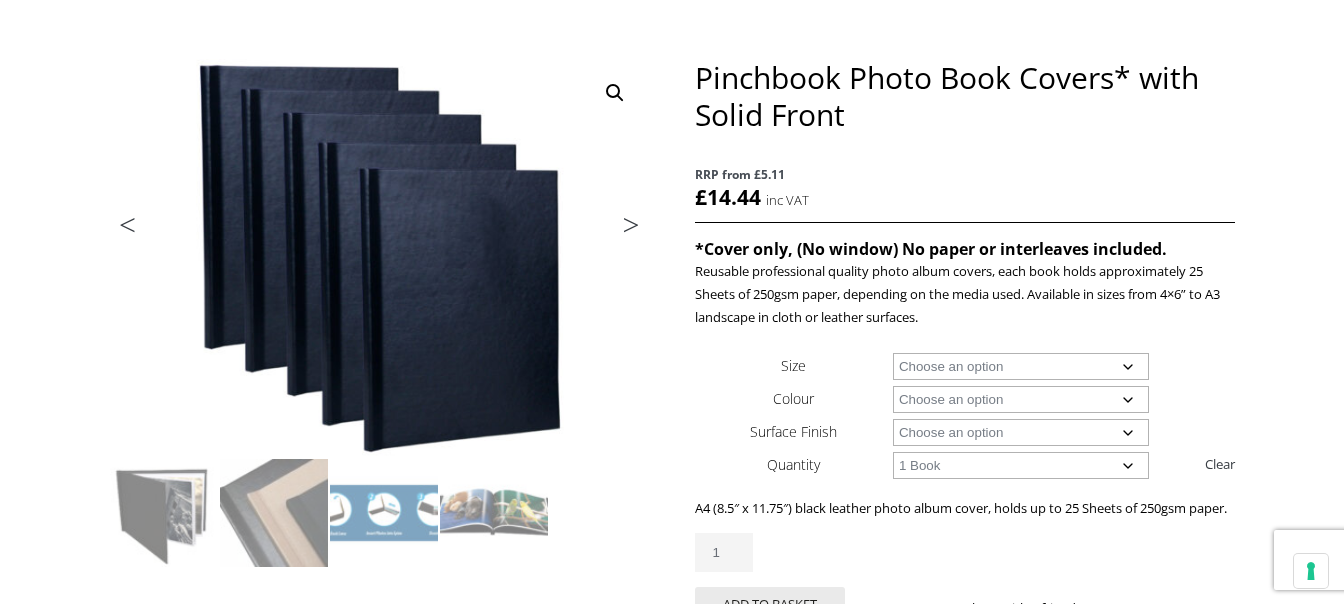 click on "Next" at bounding box center (622, 230) 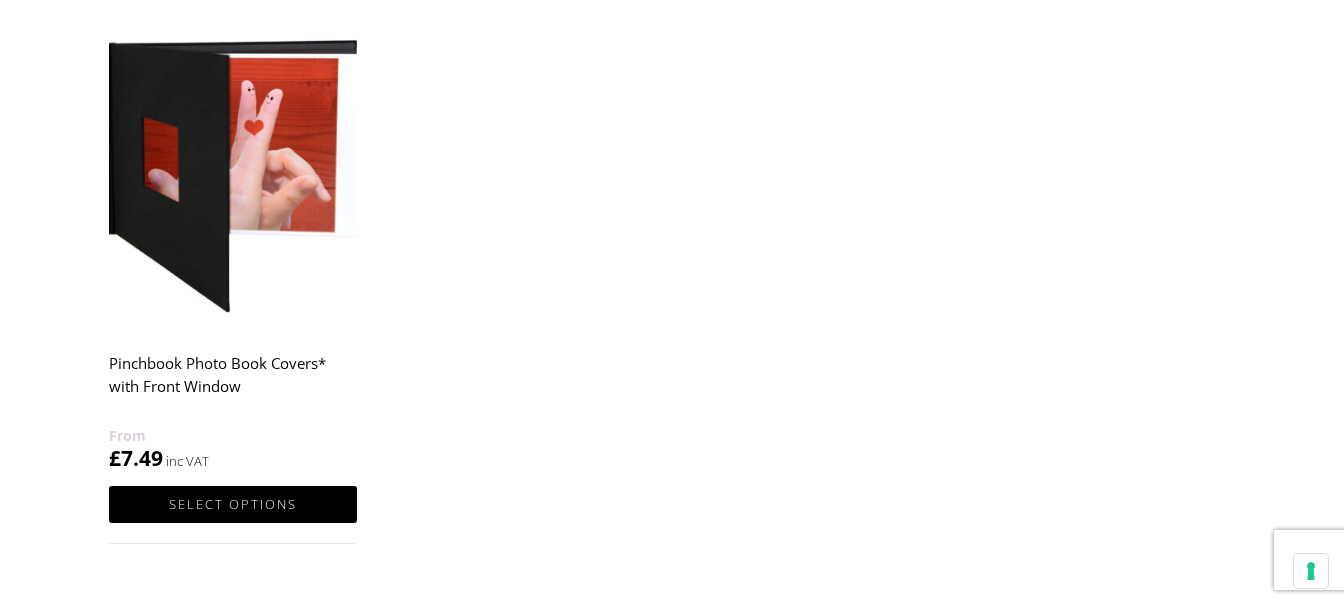 scroll, scrollTop: 1230, scrollLeft: 0, axis: vertical 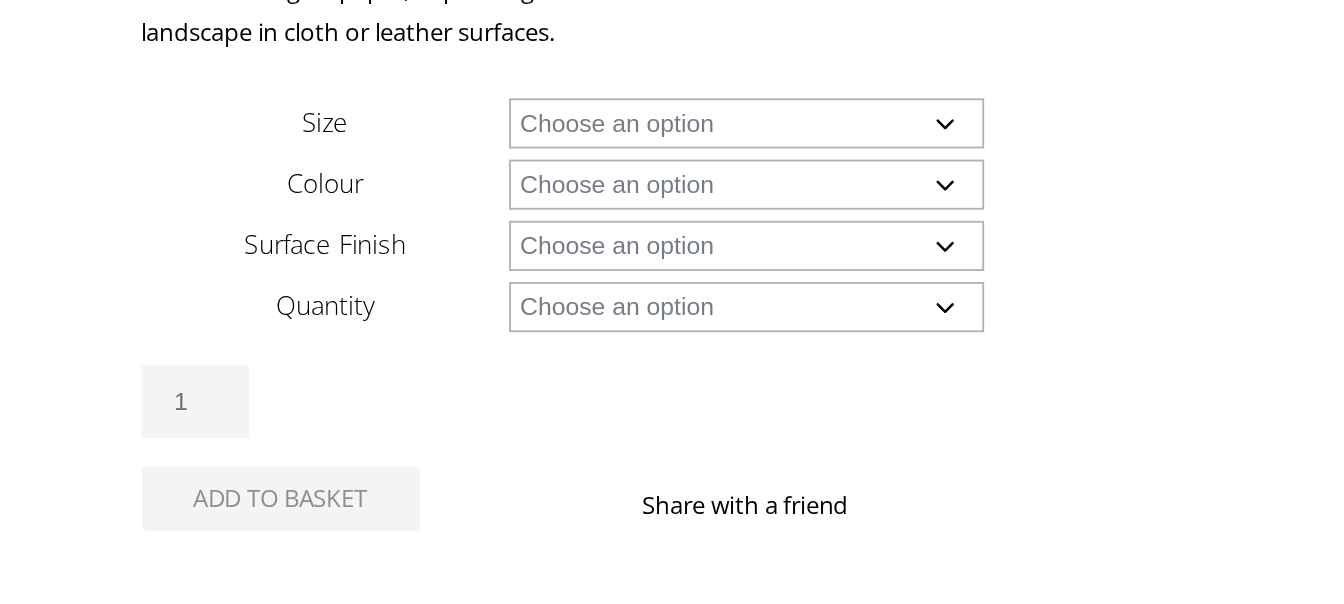click on "Choose an option 1 Book 10 Books 5 Books" 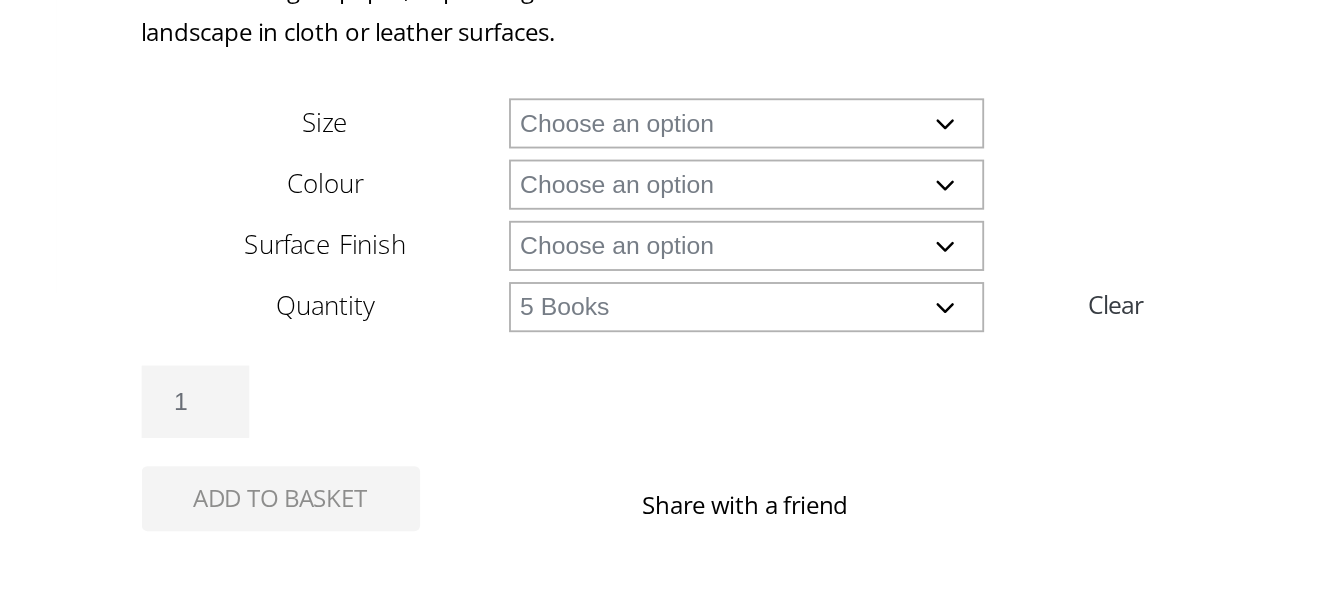 click on "Choose an option Leather" 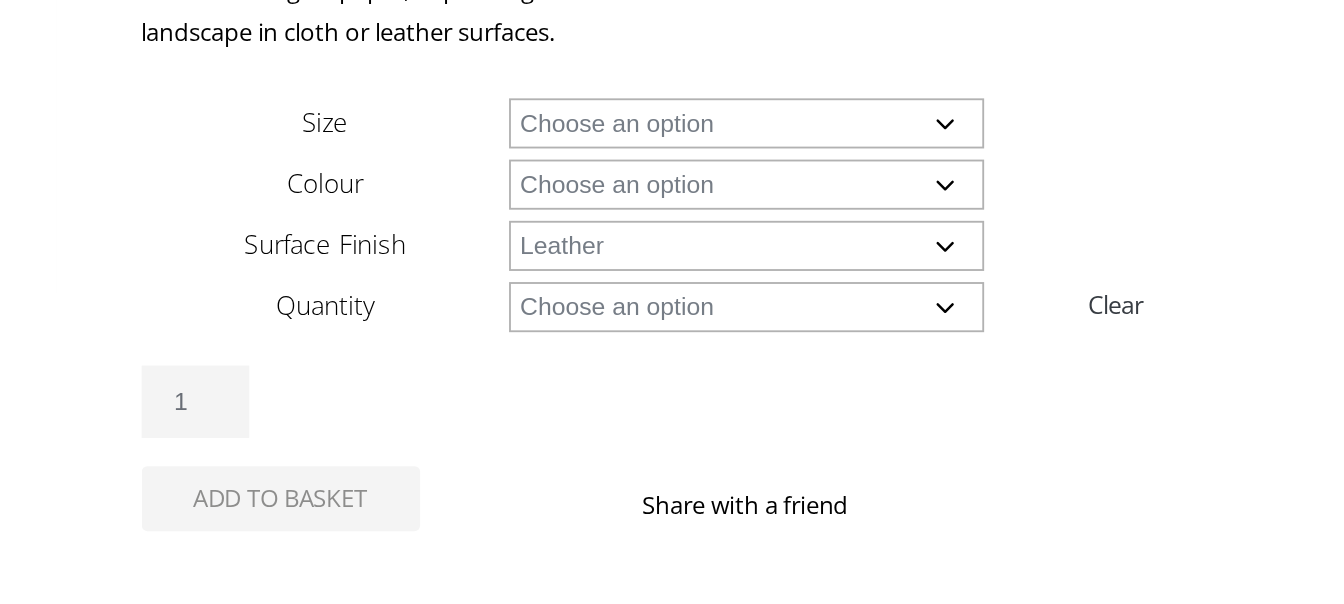 click on "Choose an option Black" 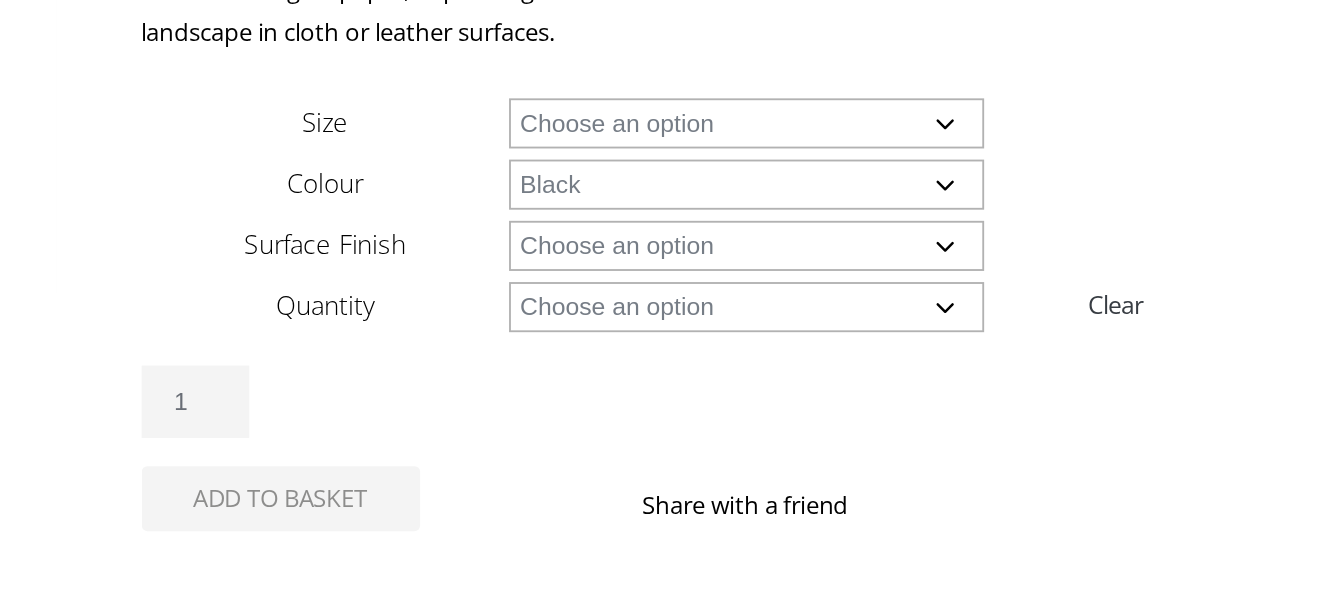 click on "Choose an option A4 Landscape" 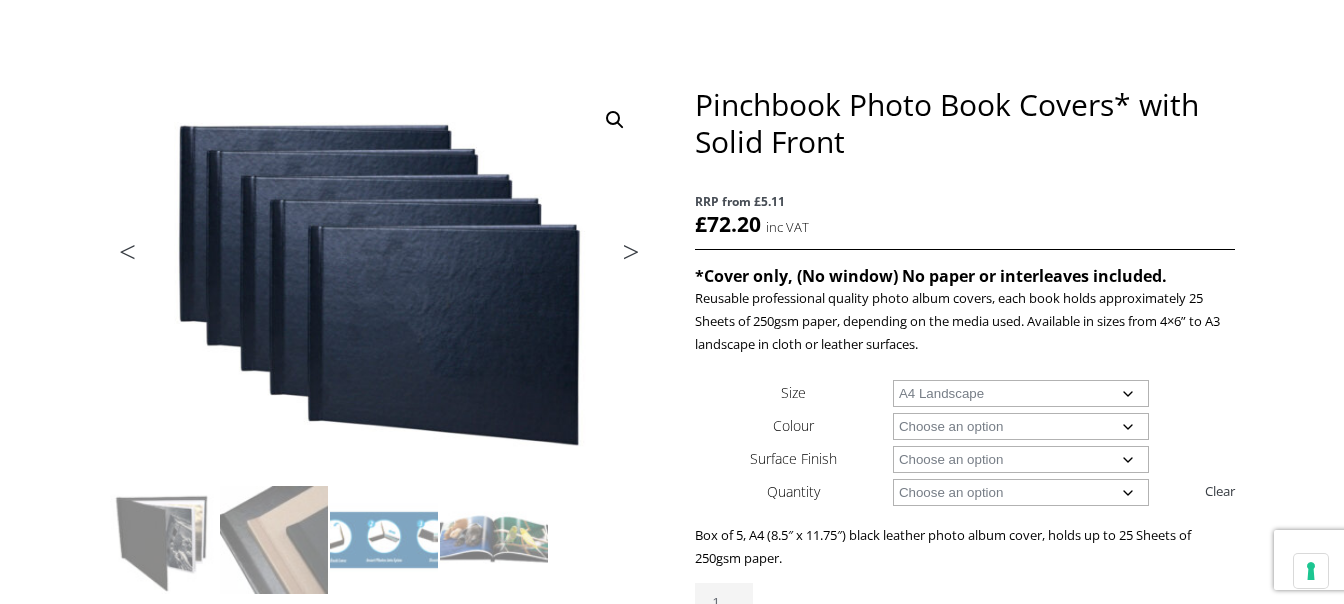 scroll, scrollTop: 188, scrollLeft: 0, axis: vertical 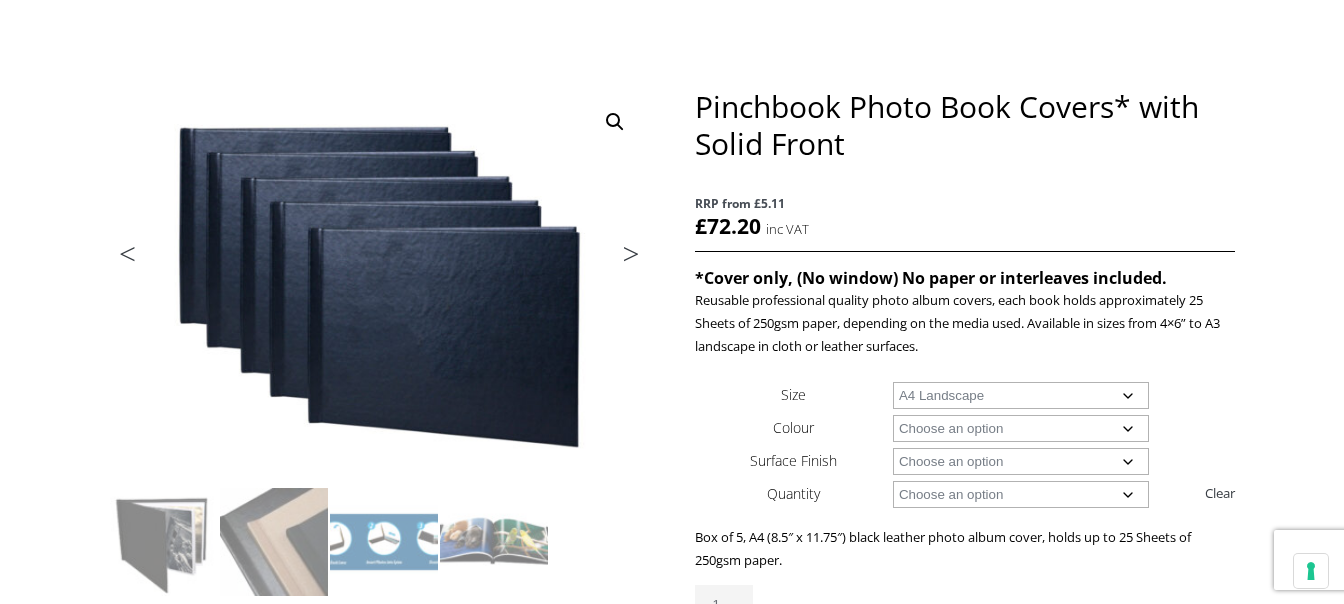 click on "Choose an option A4 Landscape" 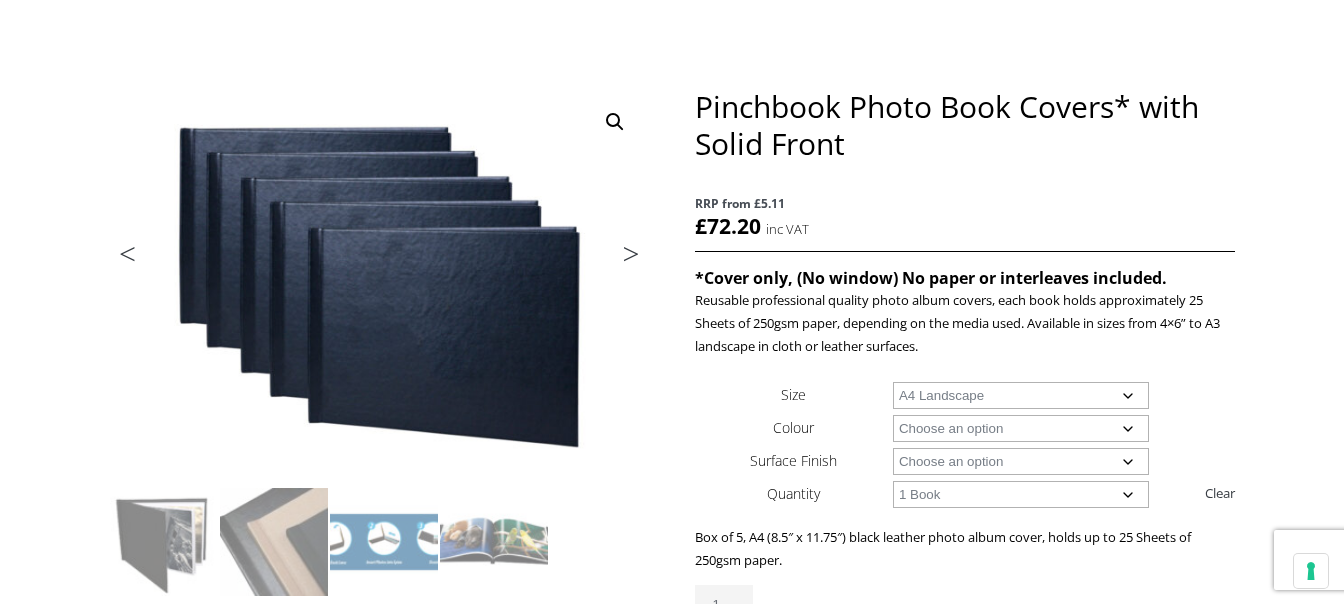select on "1-book" 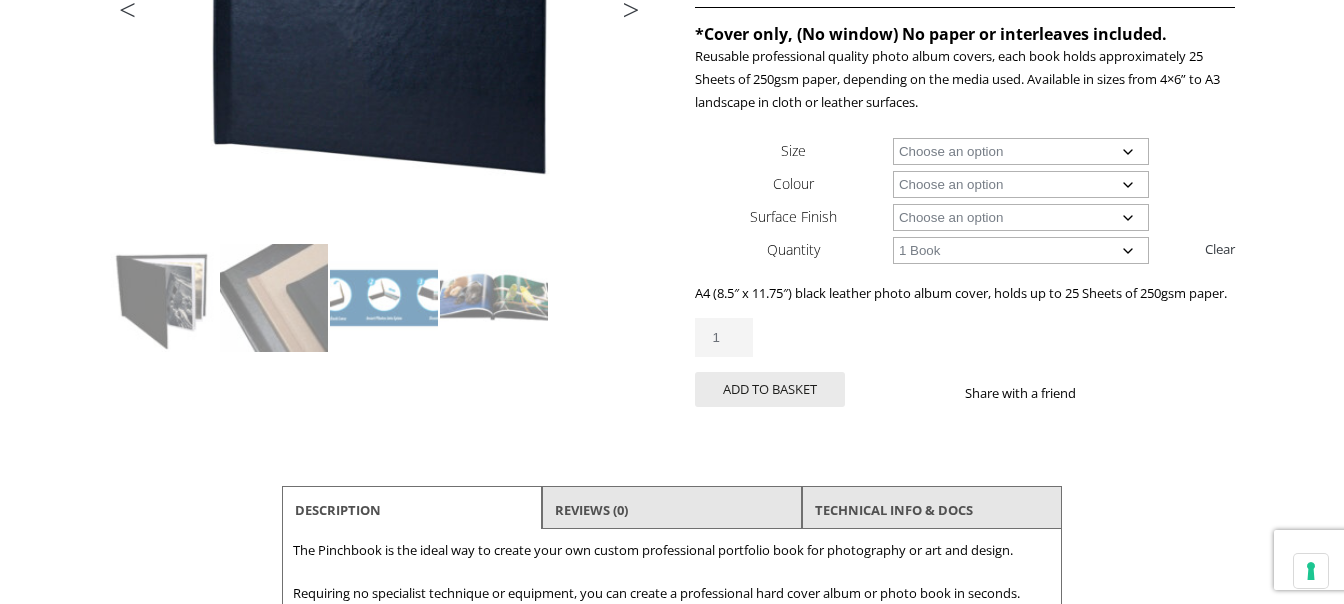 scroll, scrollTop: 0, scrollLeft: 0, axis: both 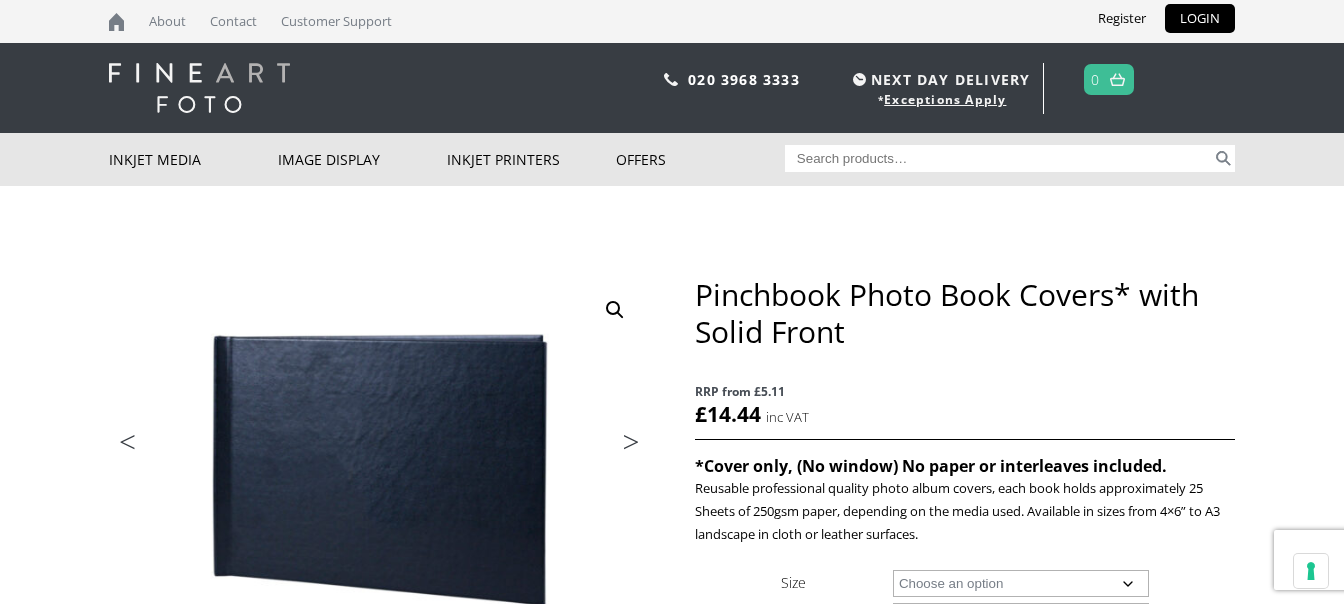 click at bounding box center (615, 310) 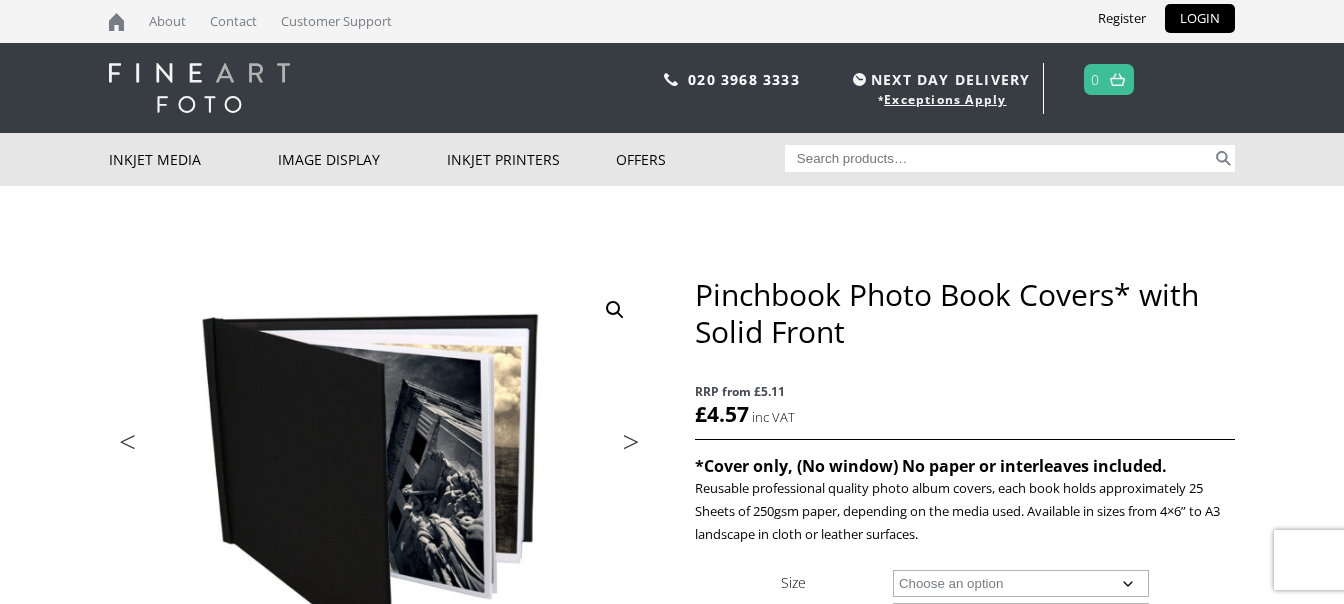 click on "Choose an option A4 Landscape 4" x 6" 5" x 7"" 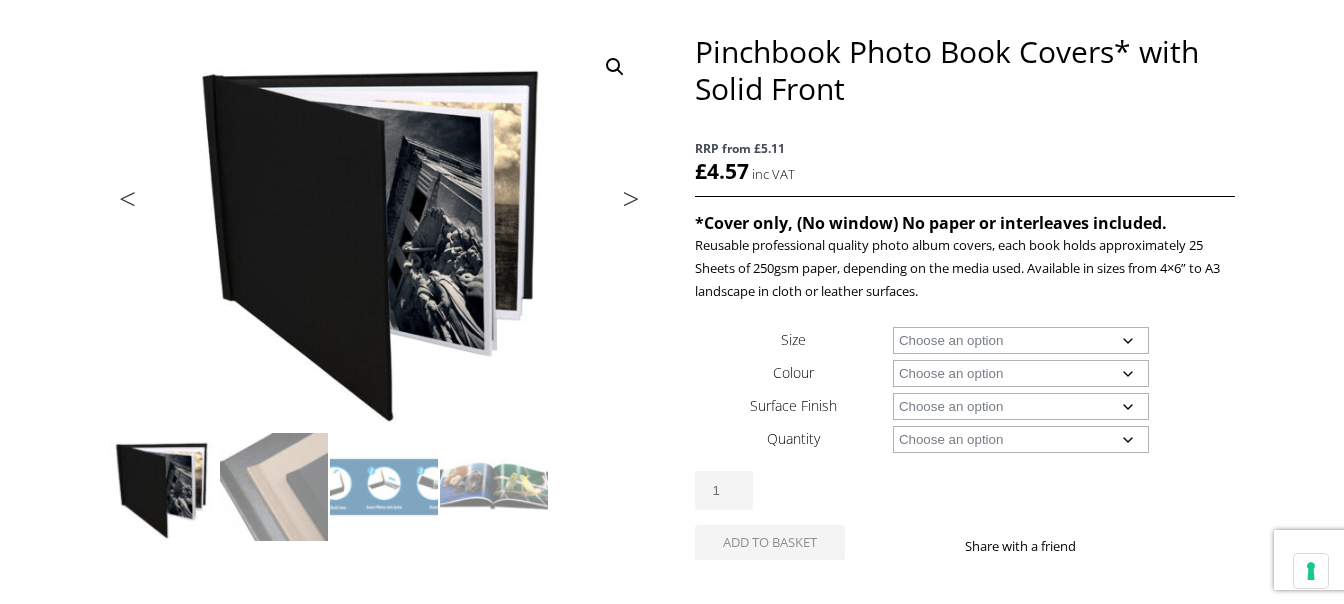 scroll, scrollTop: 243, scrollLeft: 0, axis: vertical 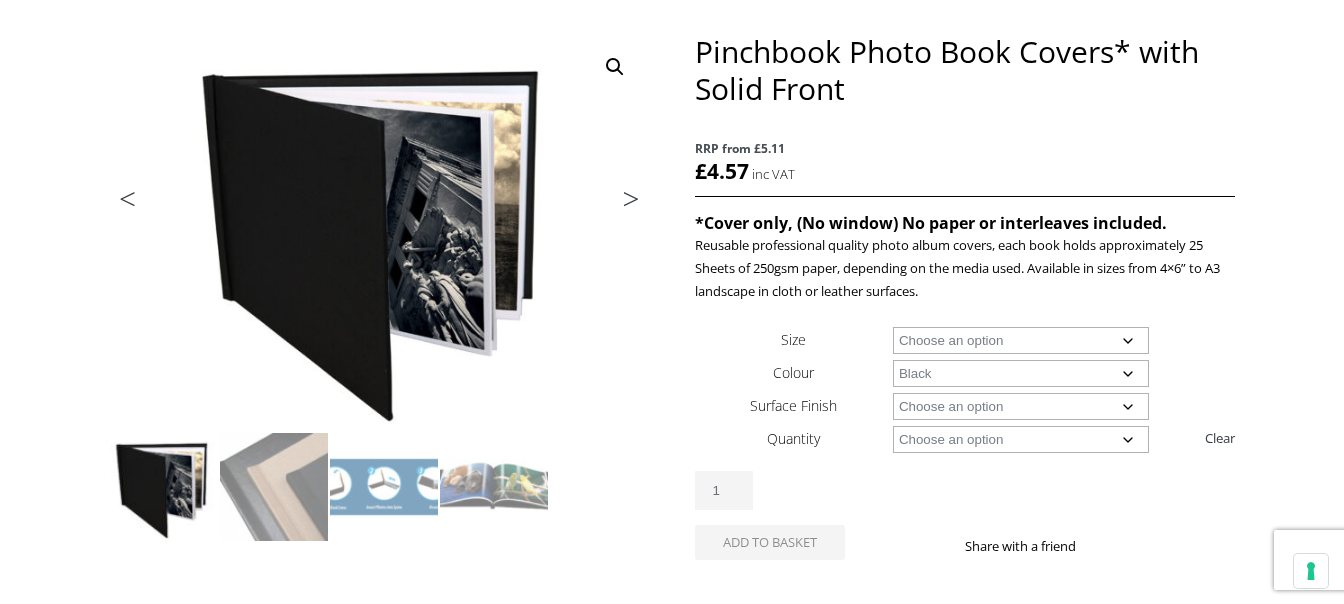 click on "Choose an option Cloth Leather" 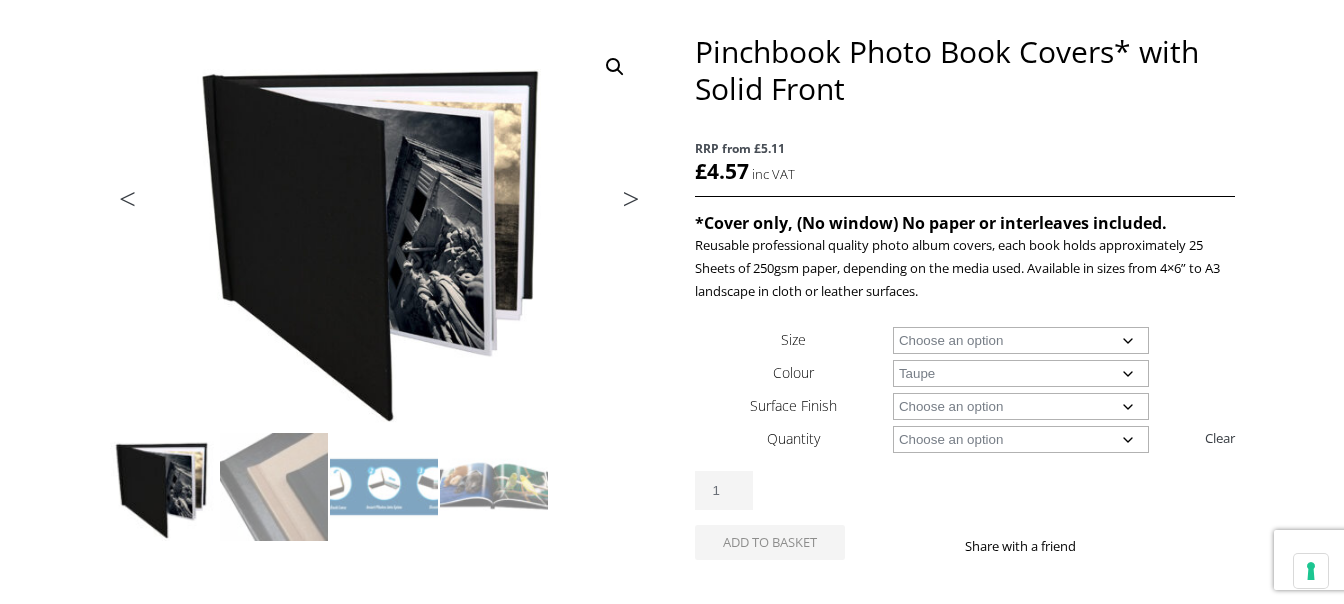 click on "Choose an option Cloth" 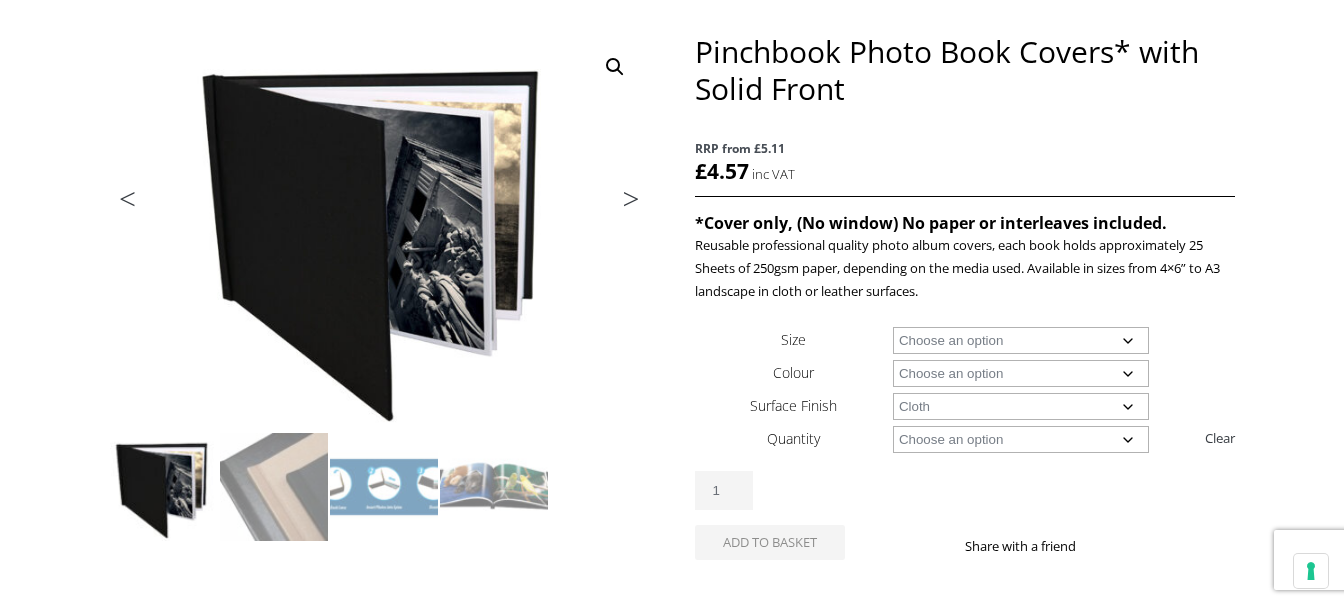 click on "Choose an option 1 Book 10 Books" 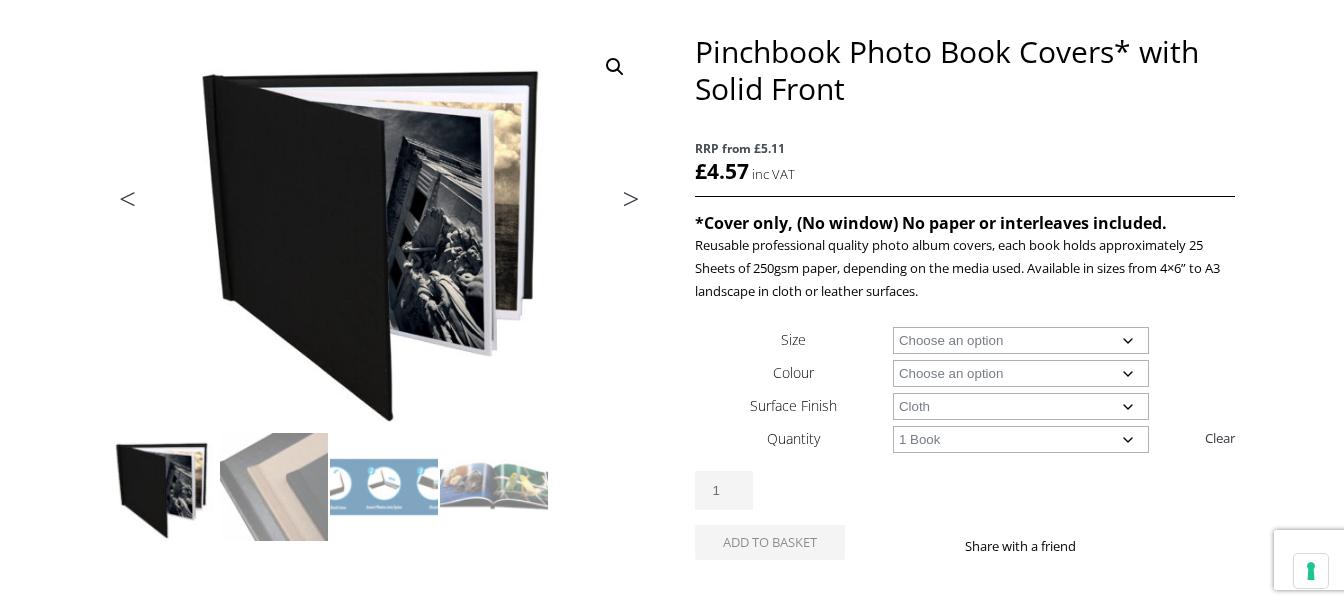 select on "1-book" 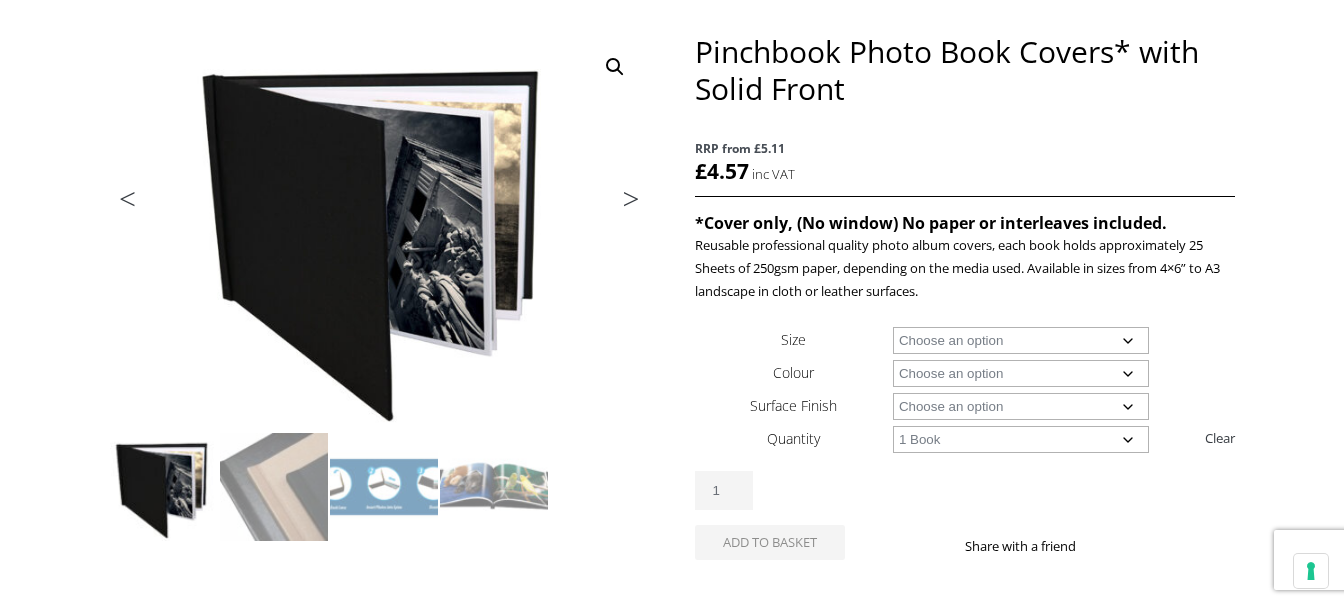 click on "Choose an option 4" x 6" 5" x 7"" 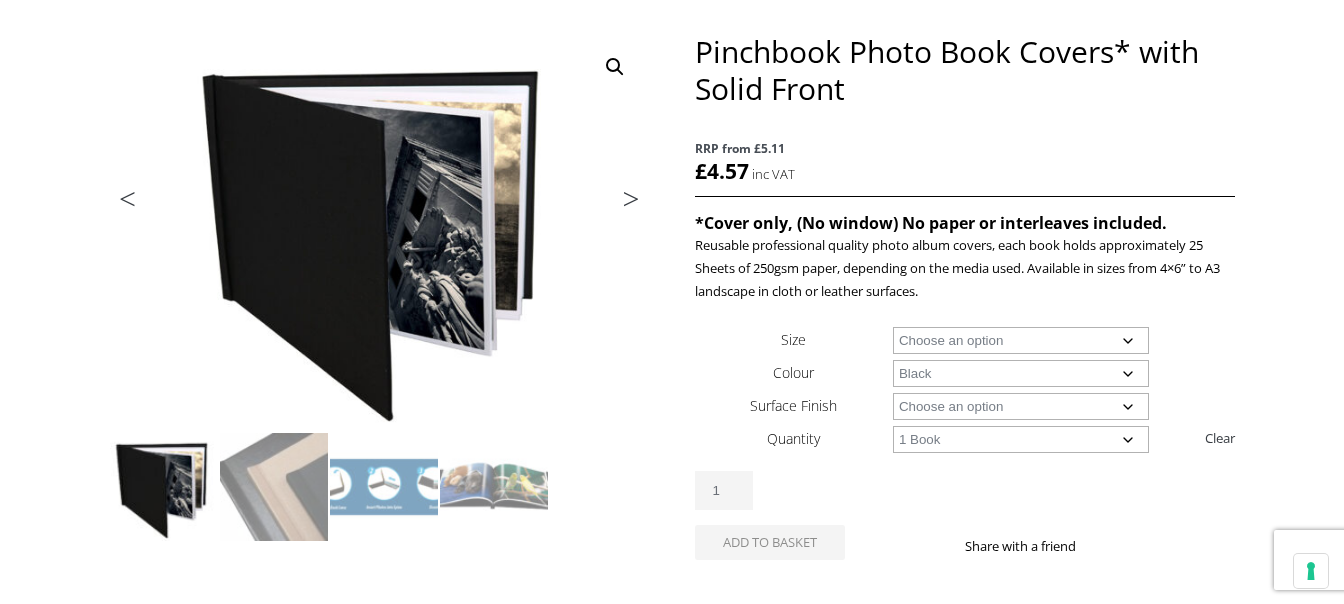 select on "black" 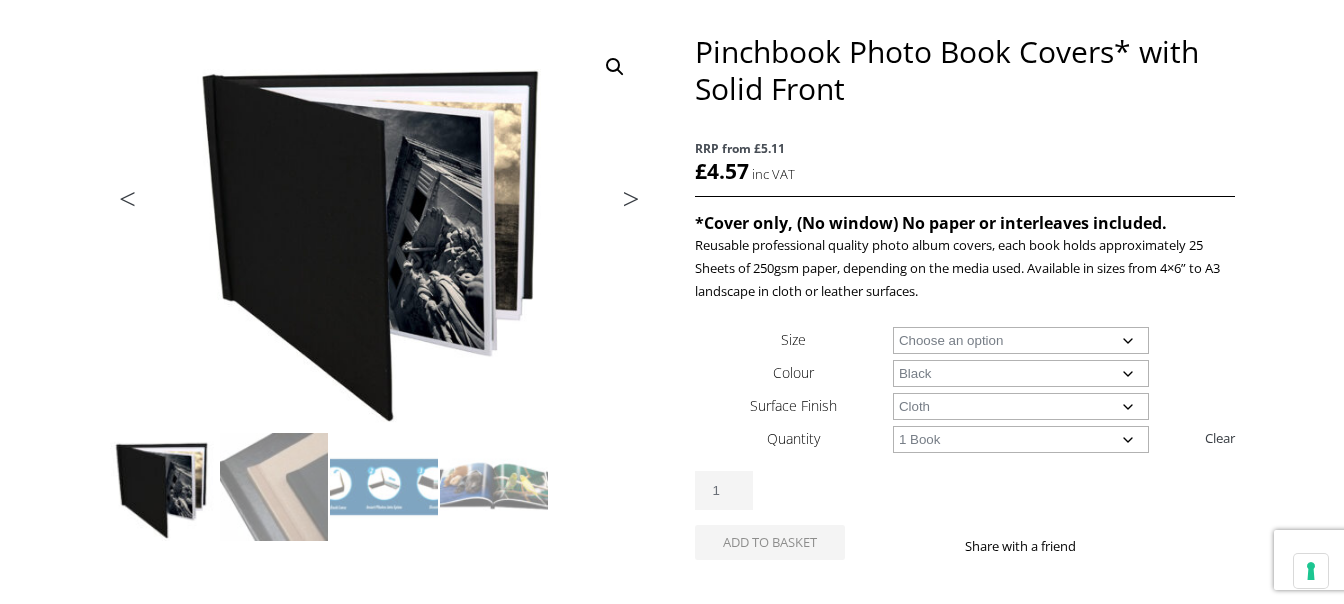 click on "Choose an option 4" x 6" 5" x 7"" 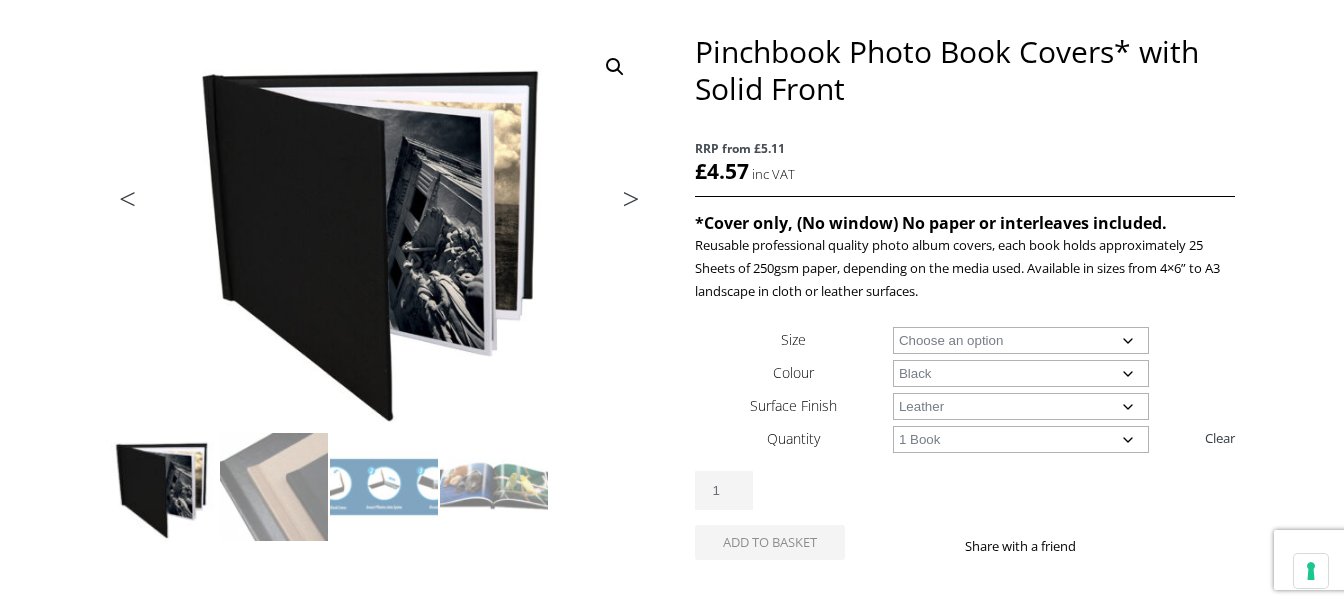select on "1-book" 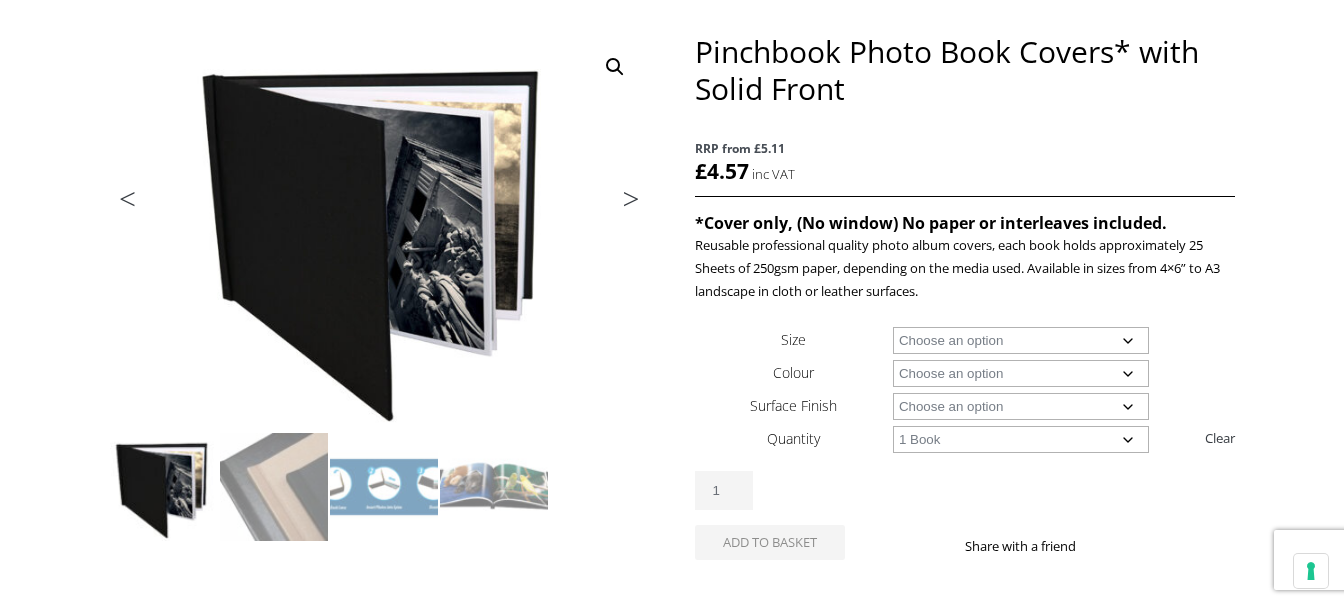 click on "Choose an option A4 Landscape" 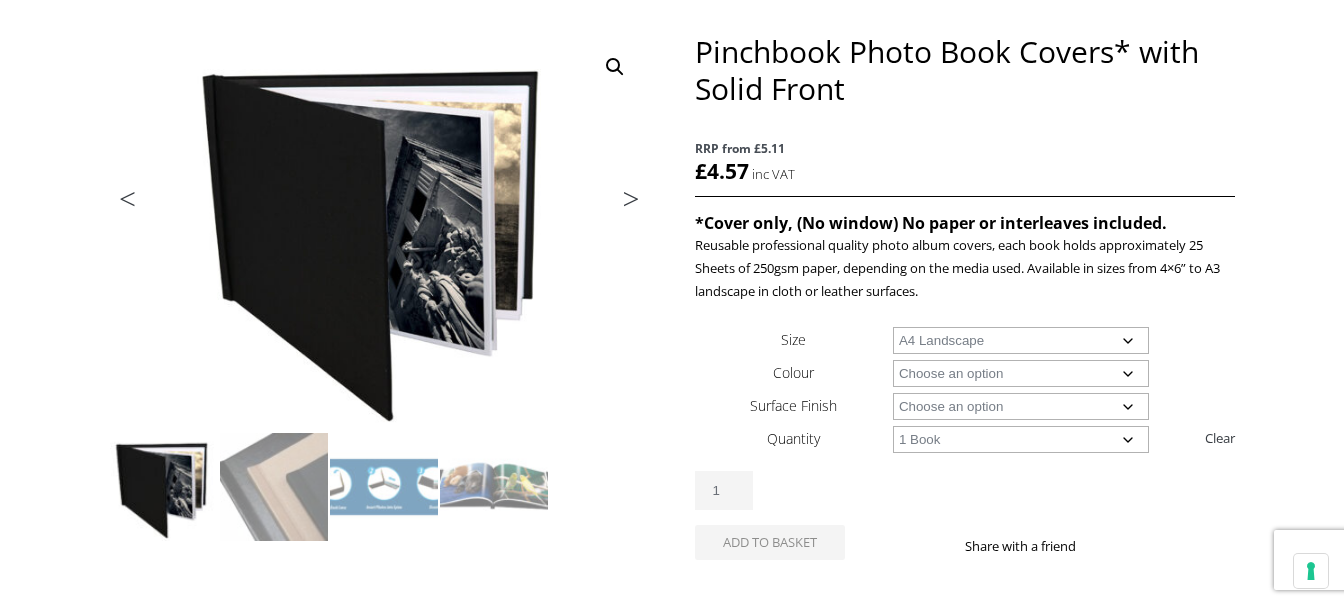 select on "1-book" 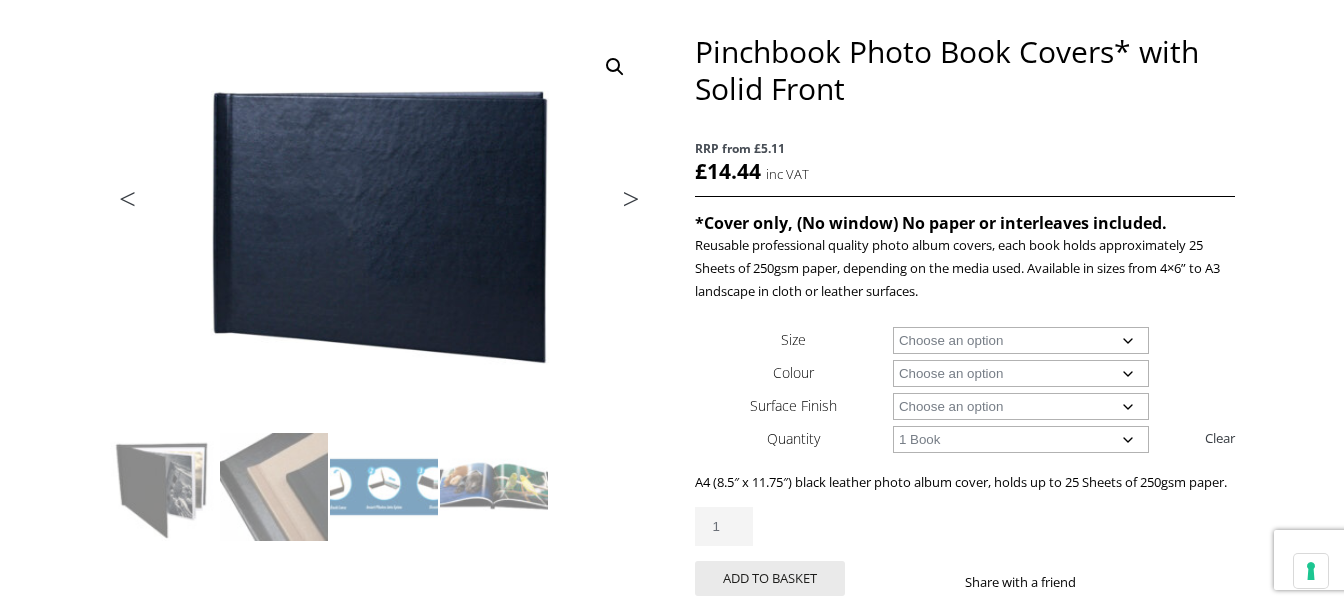 click on "Choose an option Leather" 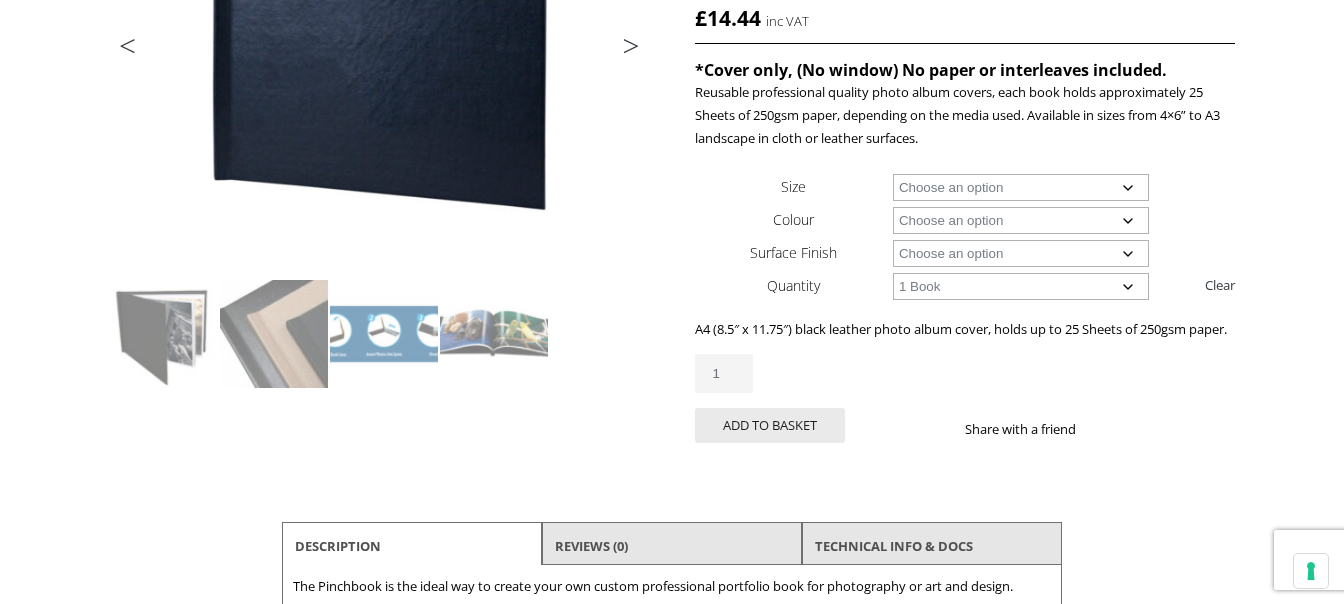 scroll, scrollTop: 409, scrollLeft: 0, axis: vertical 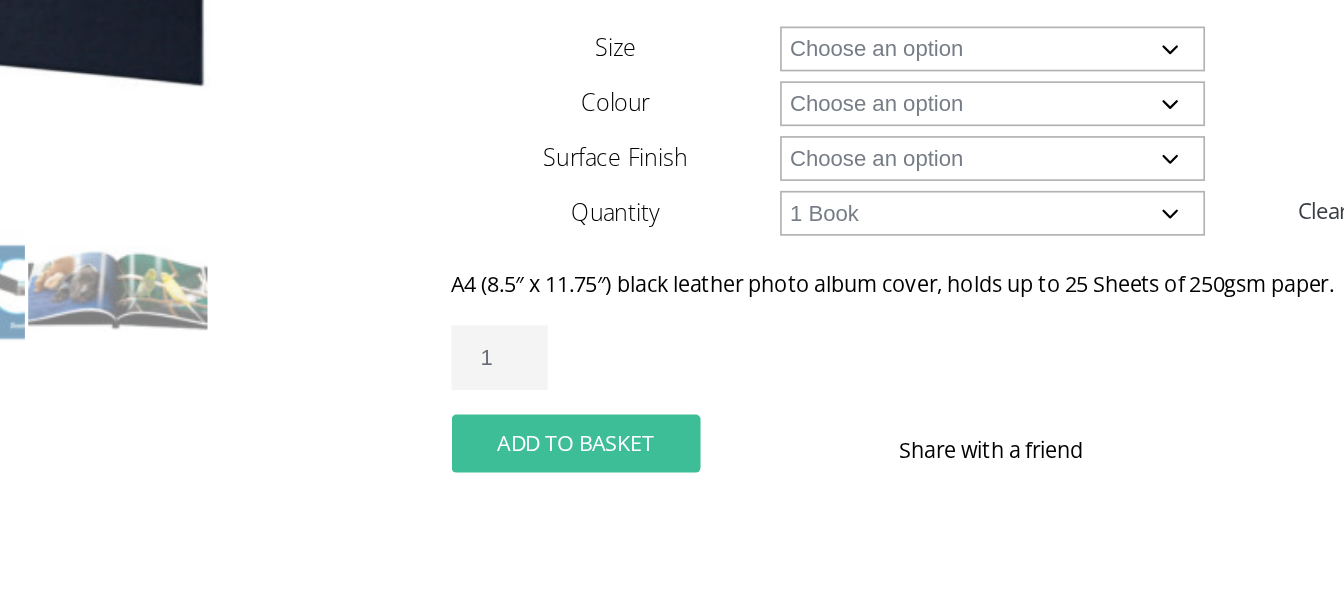 click on "Add to basket" 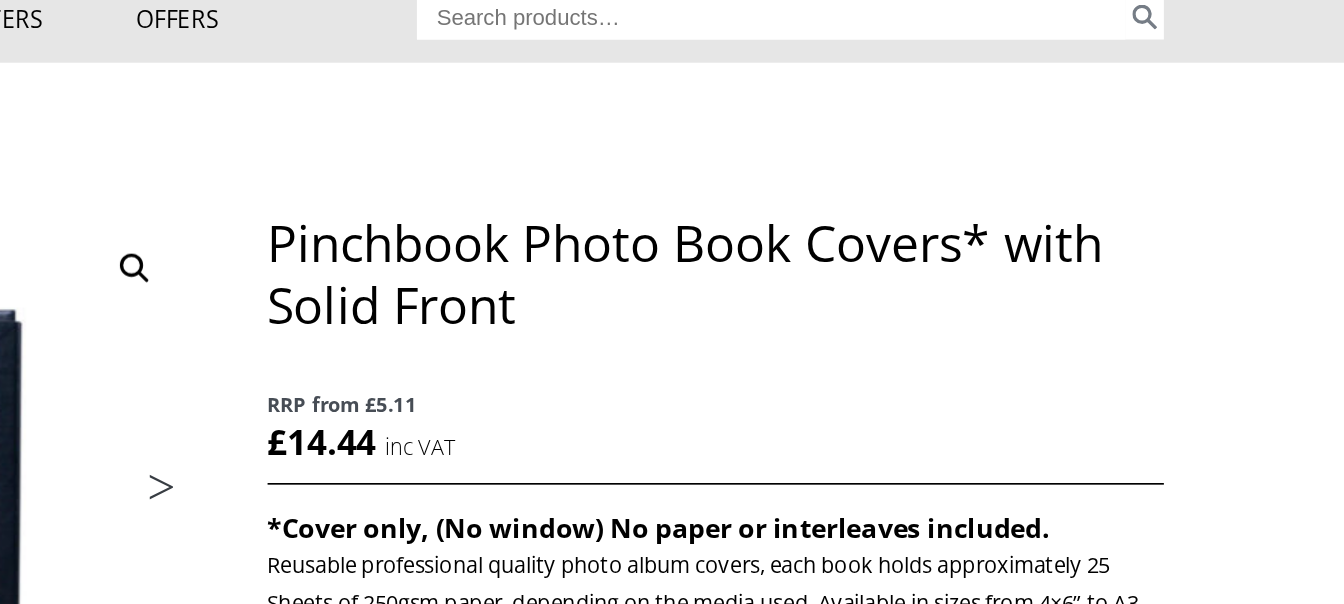 scroll, scrollTop: 0, scrollLeft: 0, axis: both 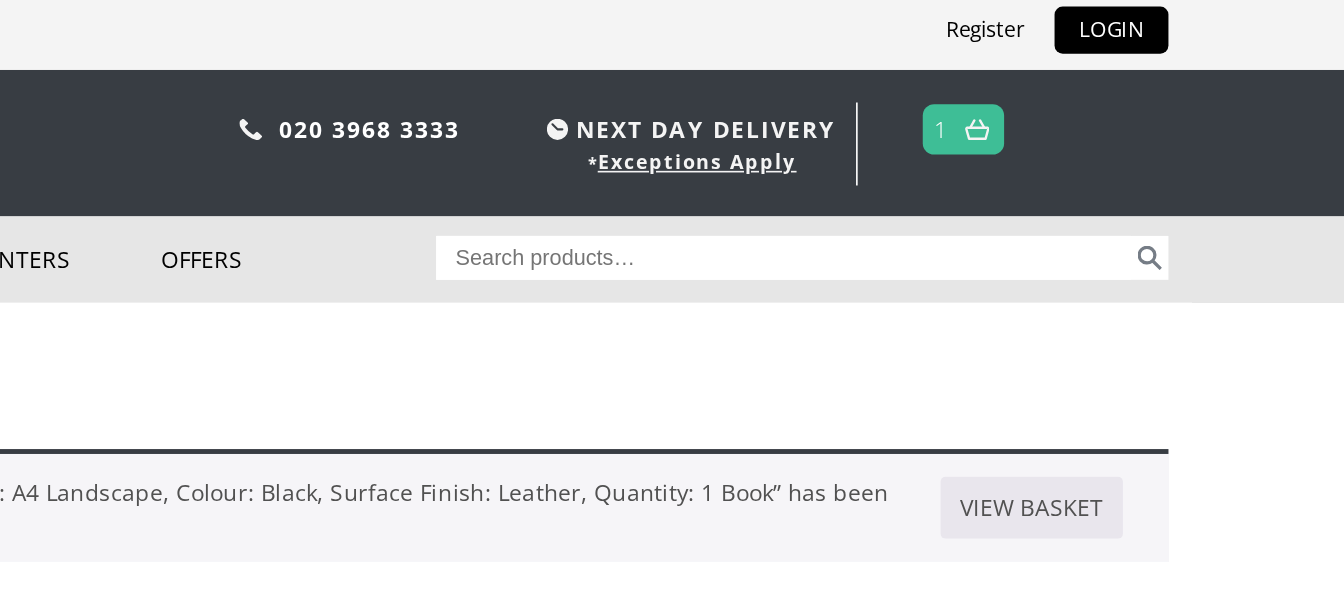 click at bounding box center (1117, 79) 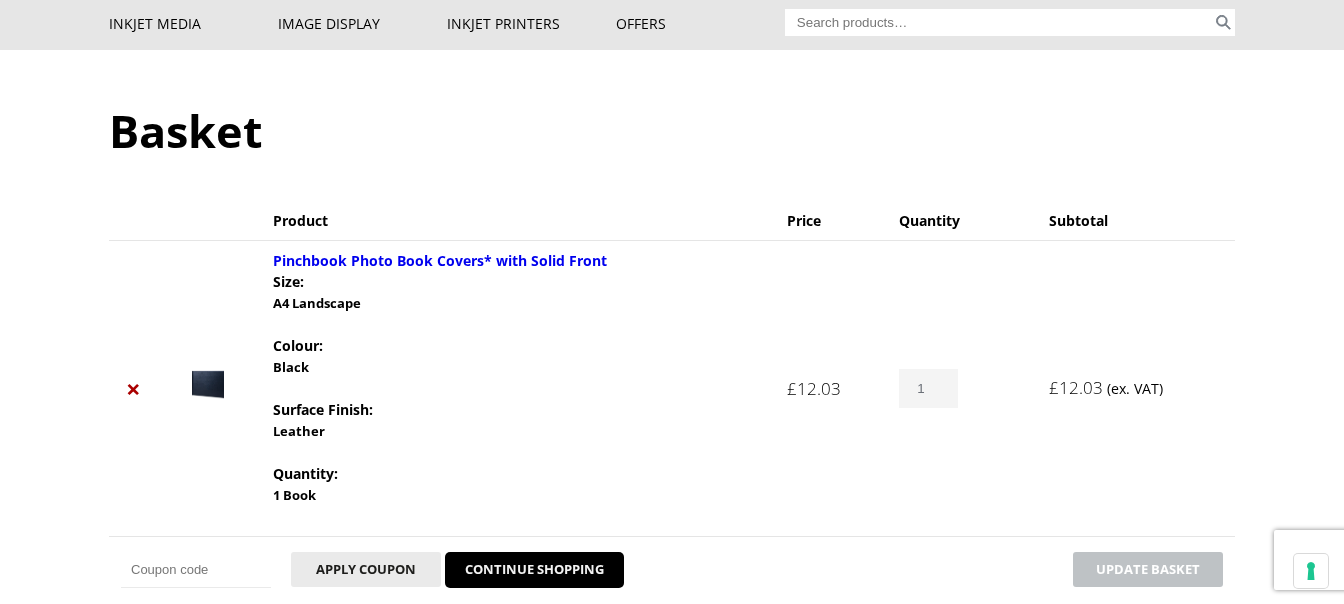 scroll, scrollTop: 231, scrollLeft: 0, axis: vertical 